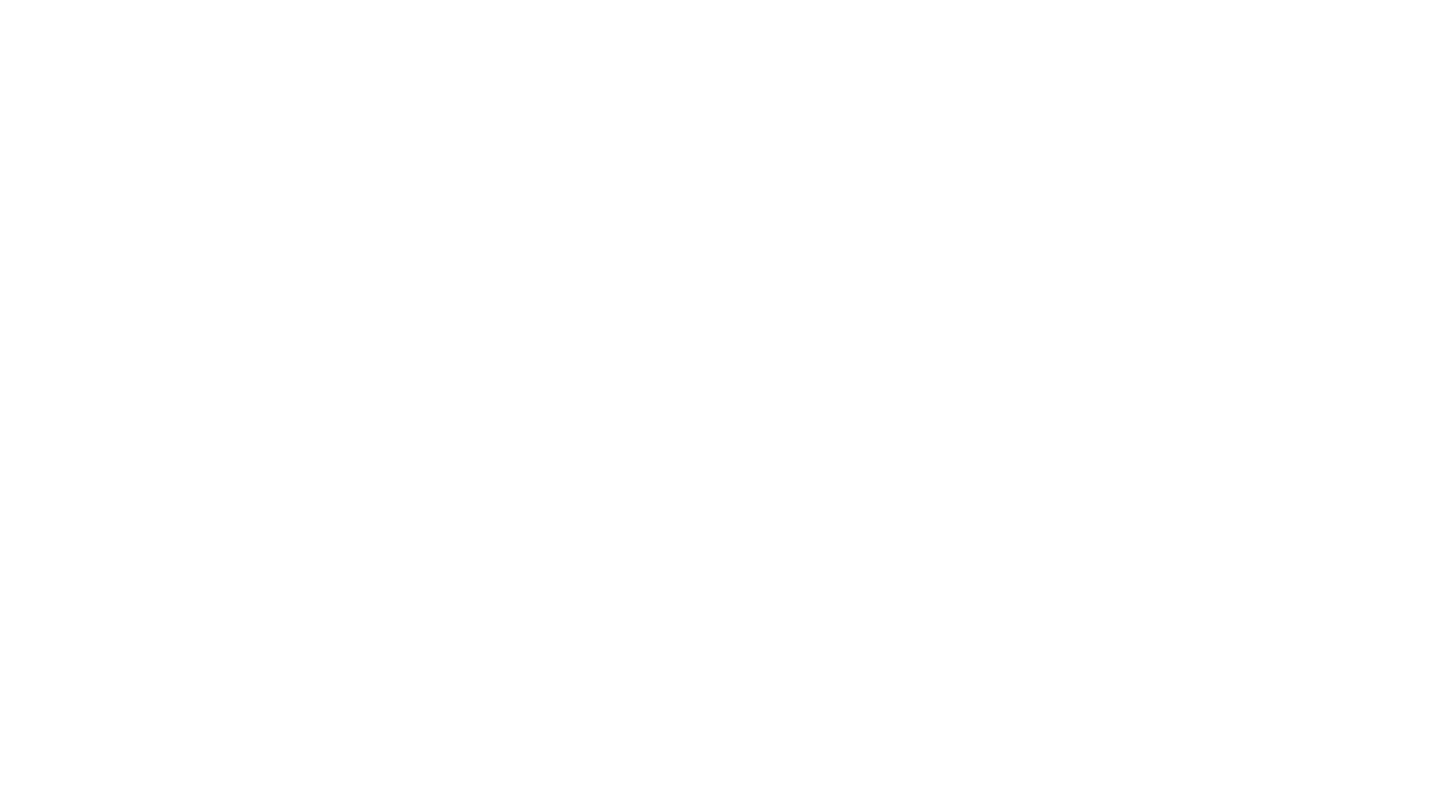 scroll, scrollTop: 0, scrollLeft: 0, axis: both 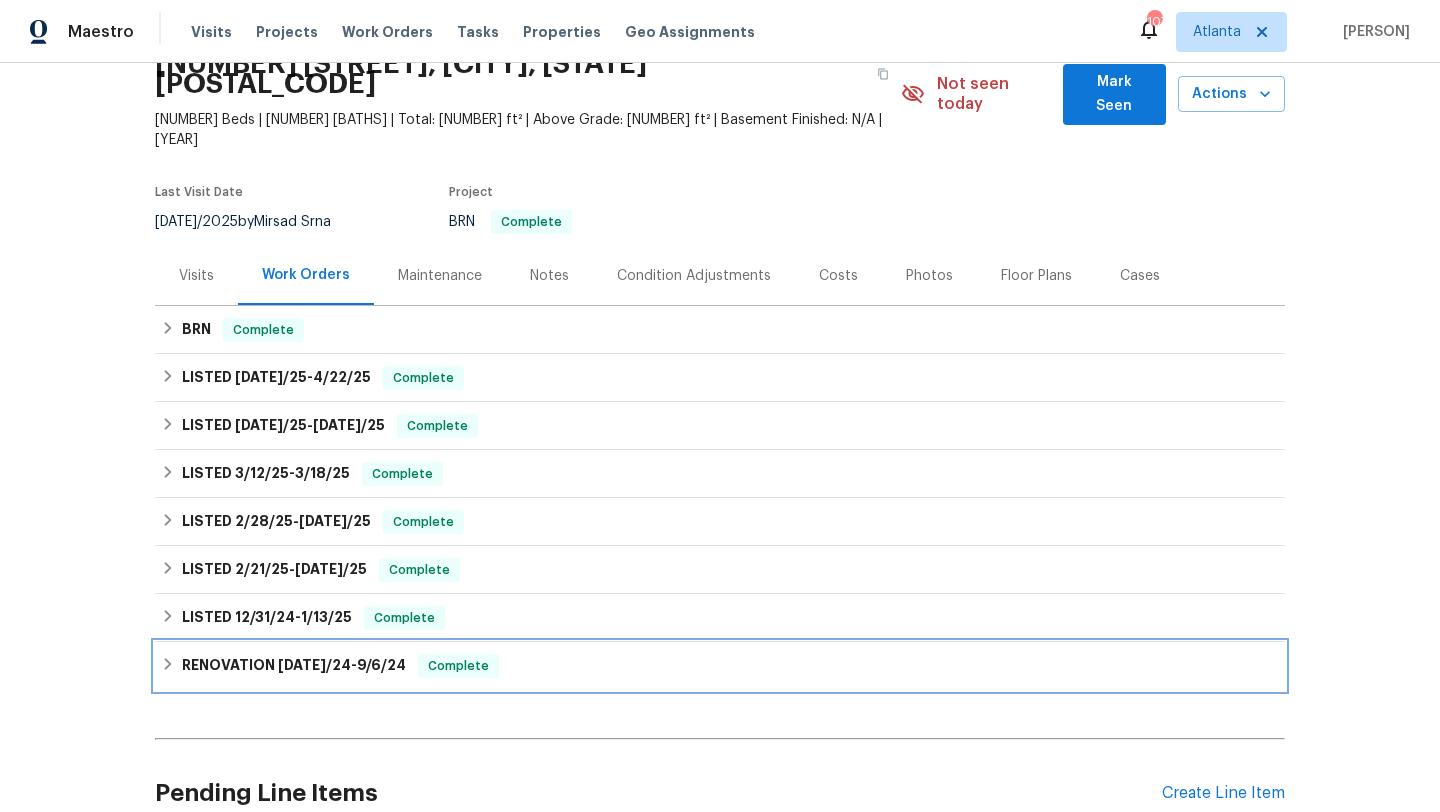click on "RENOVATION   [DATE]/24  -  [DATE]/24 Complete" at bounding box center [720, 666] 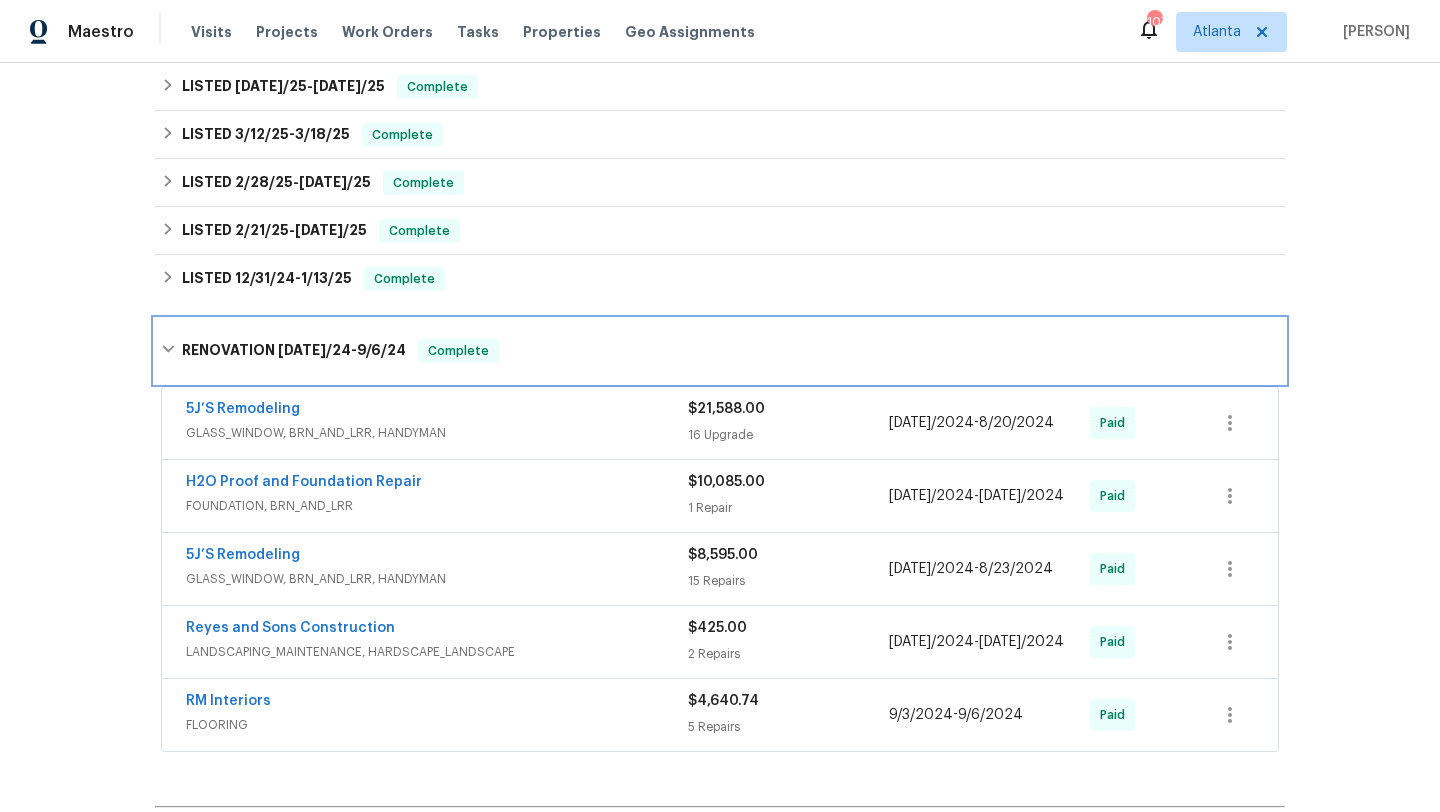 scroll, scrollTop: 443, scrollLeft: 0, axis: vertical 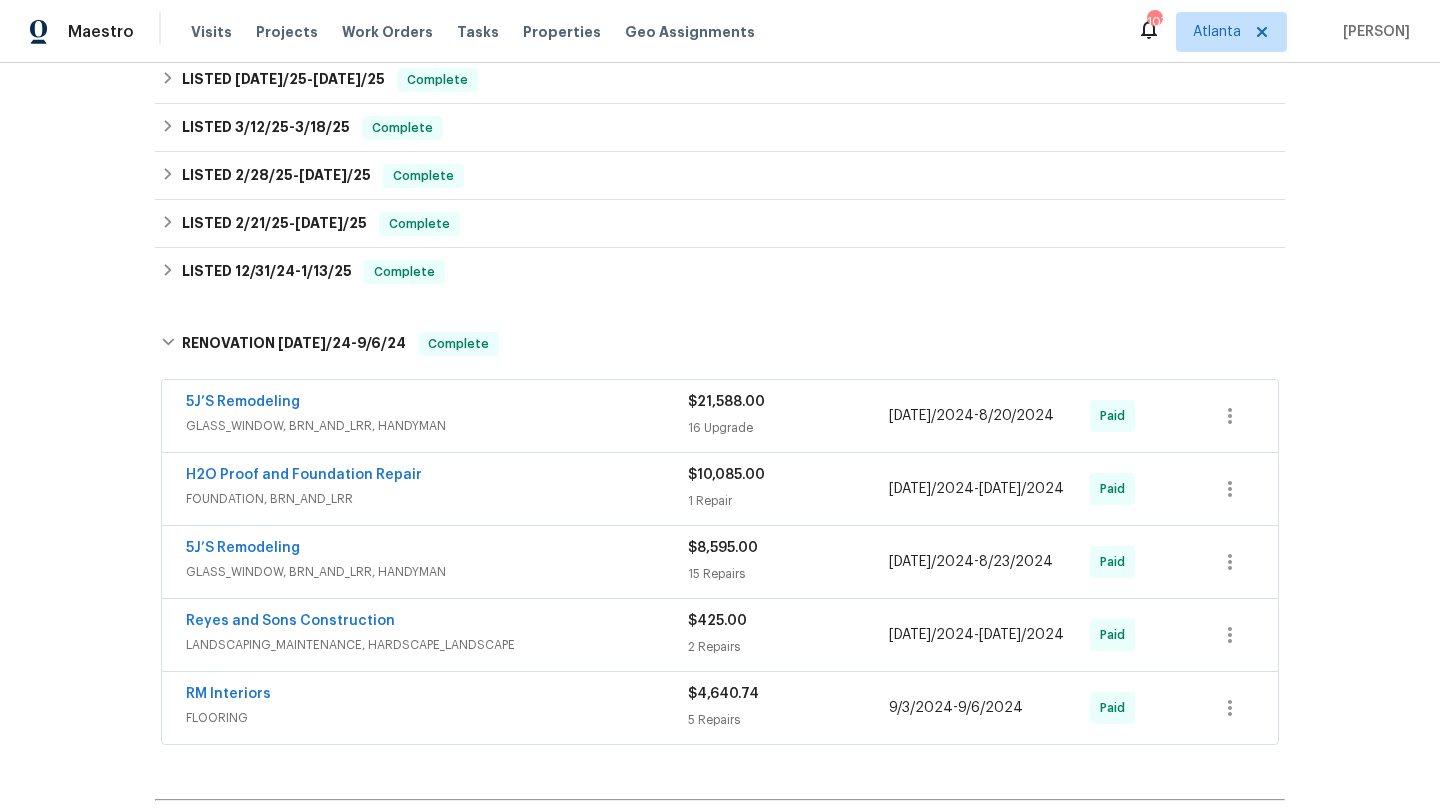 click on "FOUNDATION, BRN_AND_LRR" at bounding box center (437, 499) 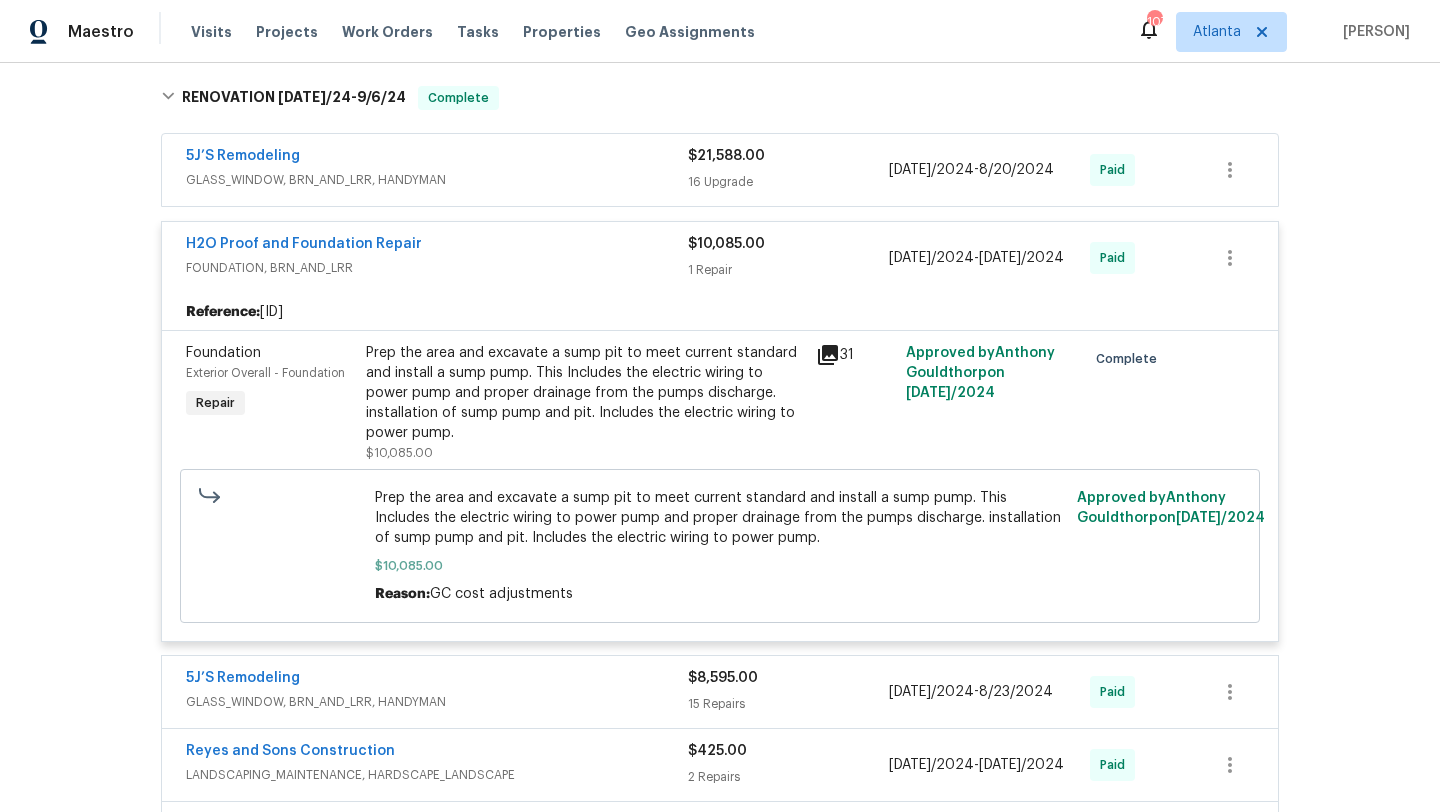 scroll, scrollTop: 691, scrollLeft: 0, axis: vertical 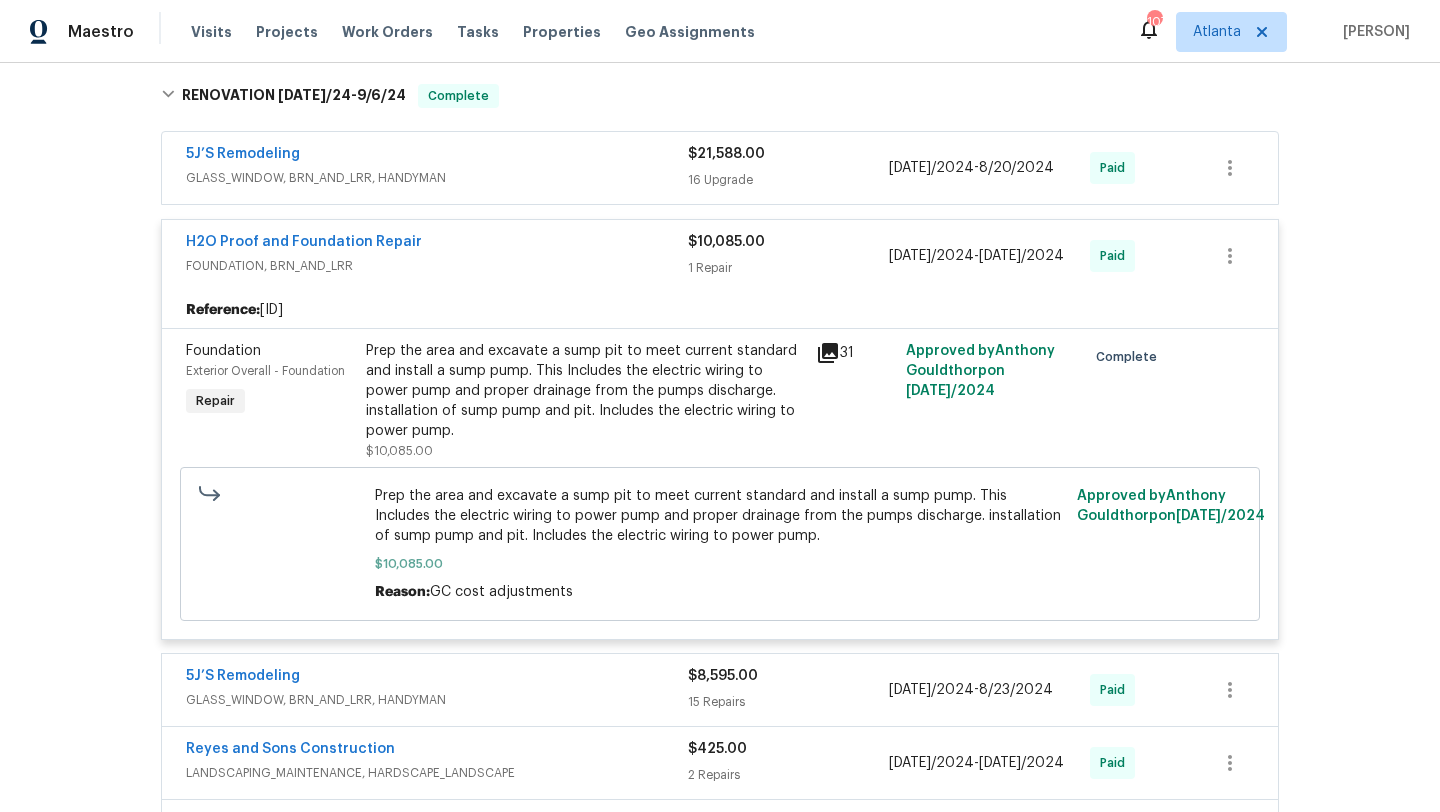 click on "5J’S Remodeling" at bounding box center [437, 156] 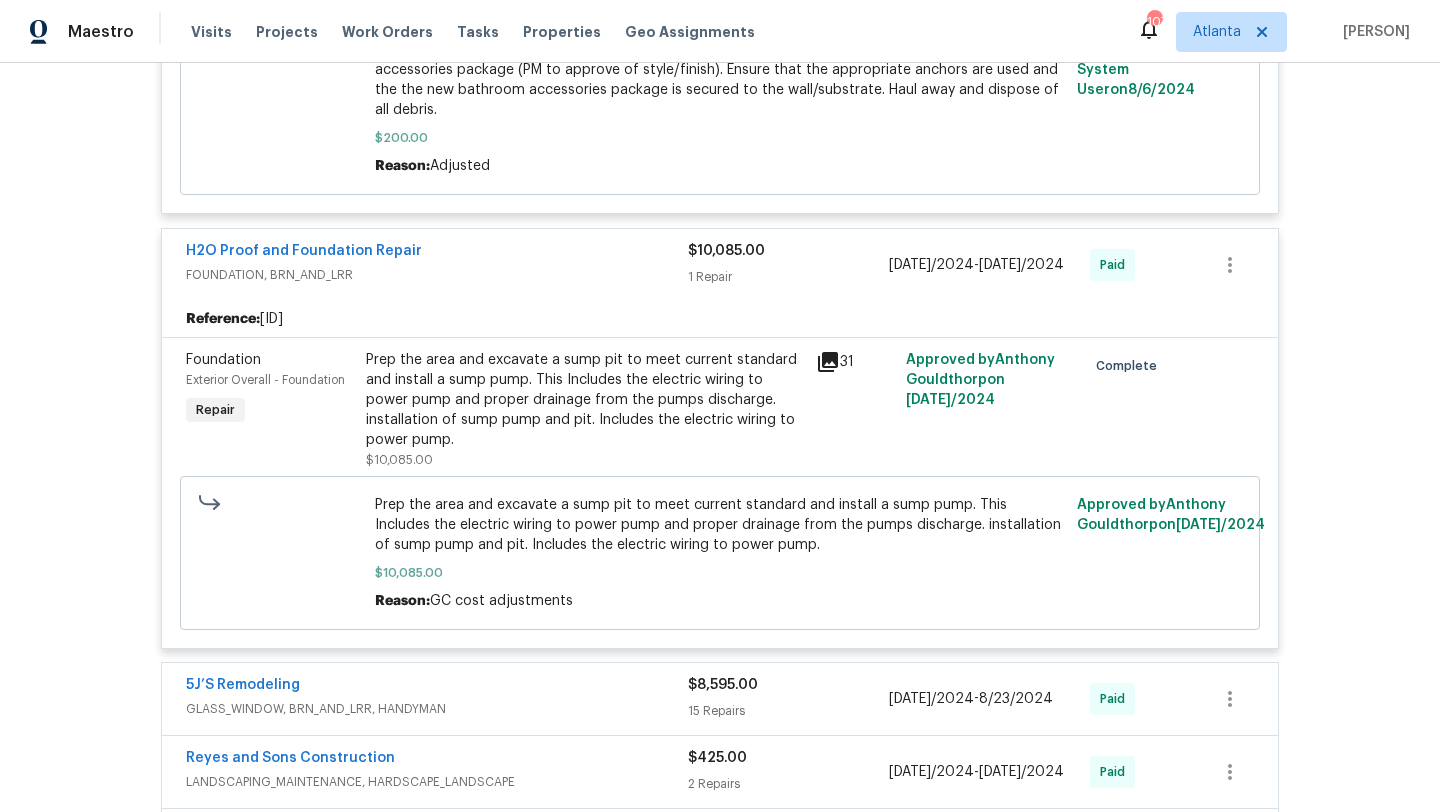 scroll, scrollTop: 4660, scrollLeft: 0, axis: vertical 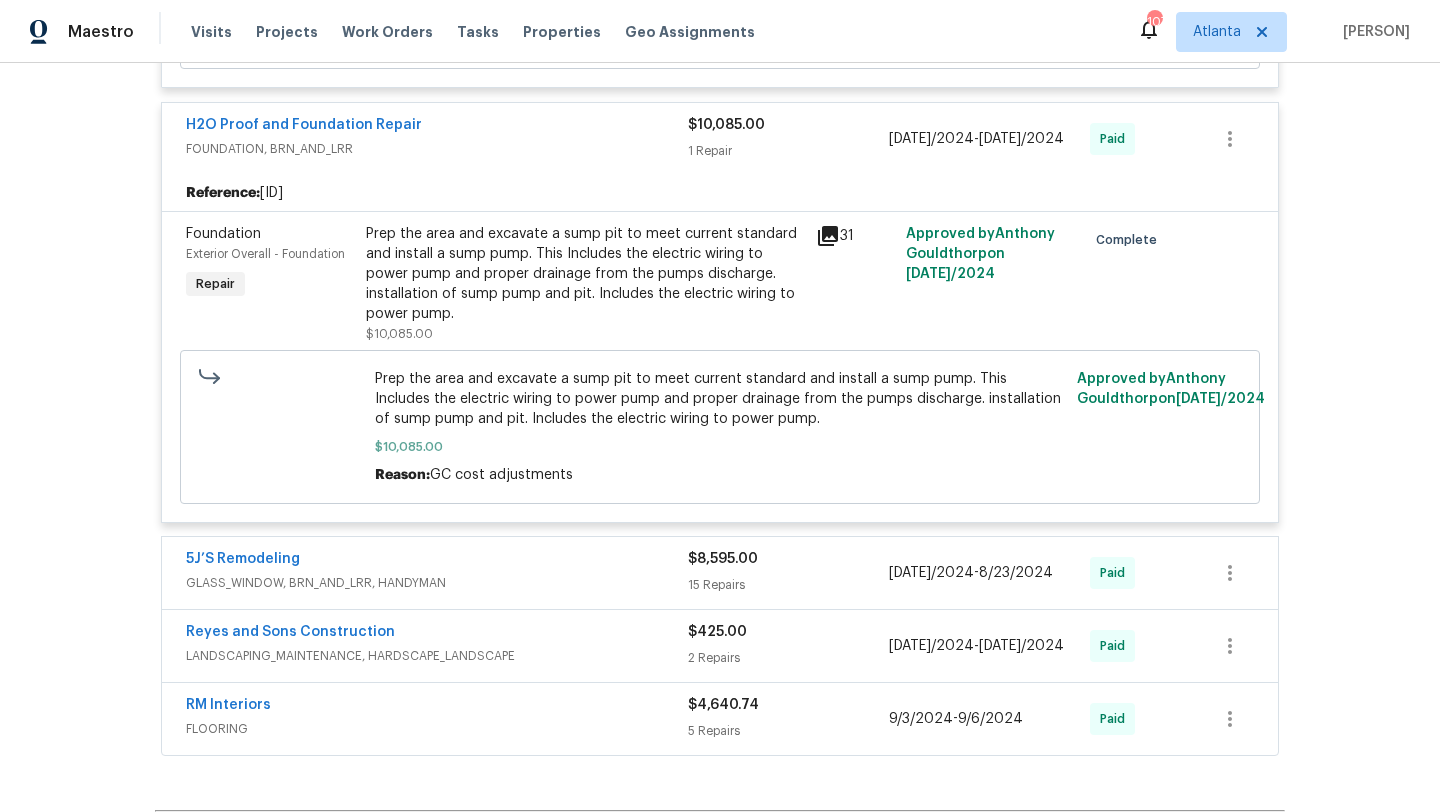 click on "5J’S Remodeling" at bounding box center (437, 561) 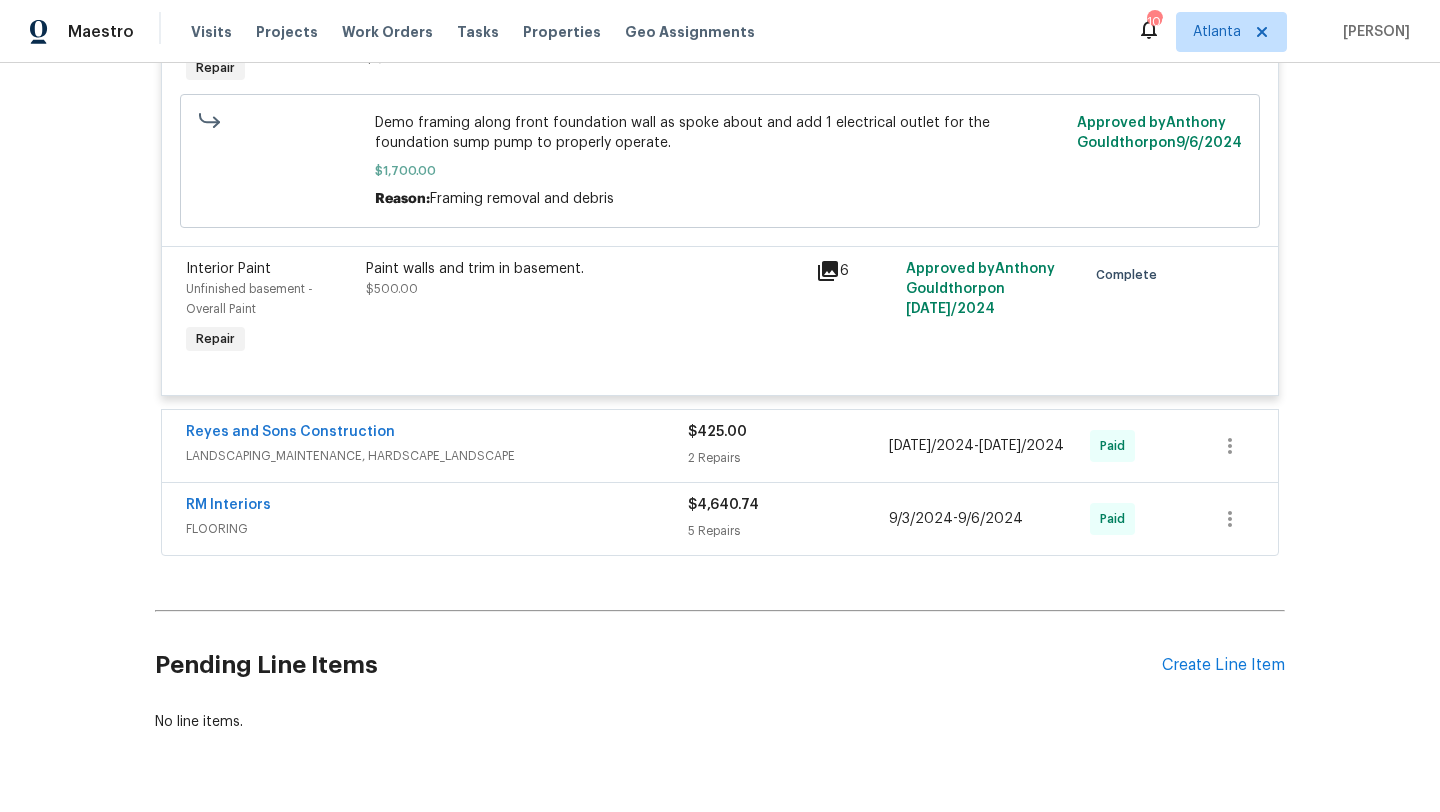 scroll, scrollTop: 7639, scrollLeft: 0, axis: vertical 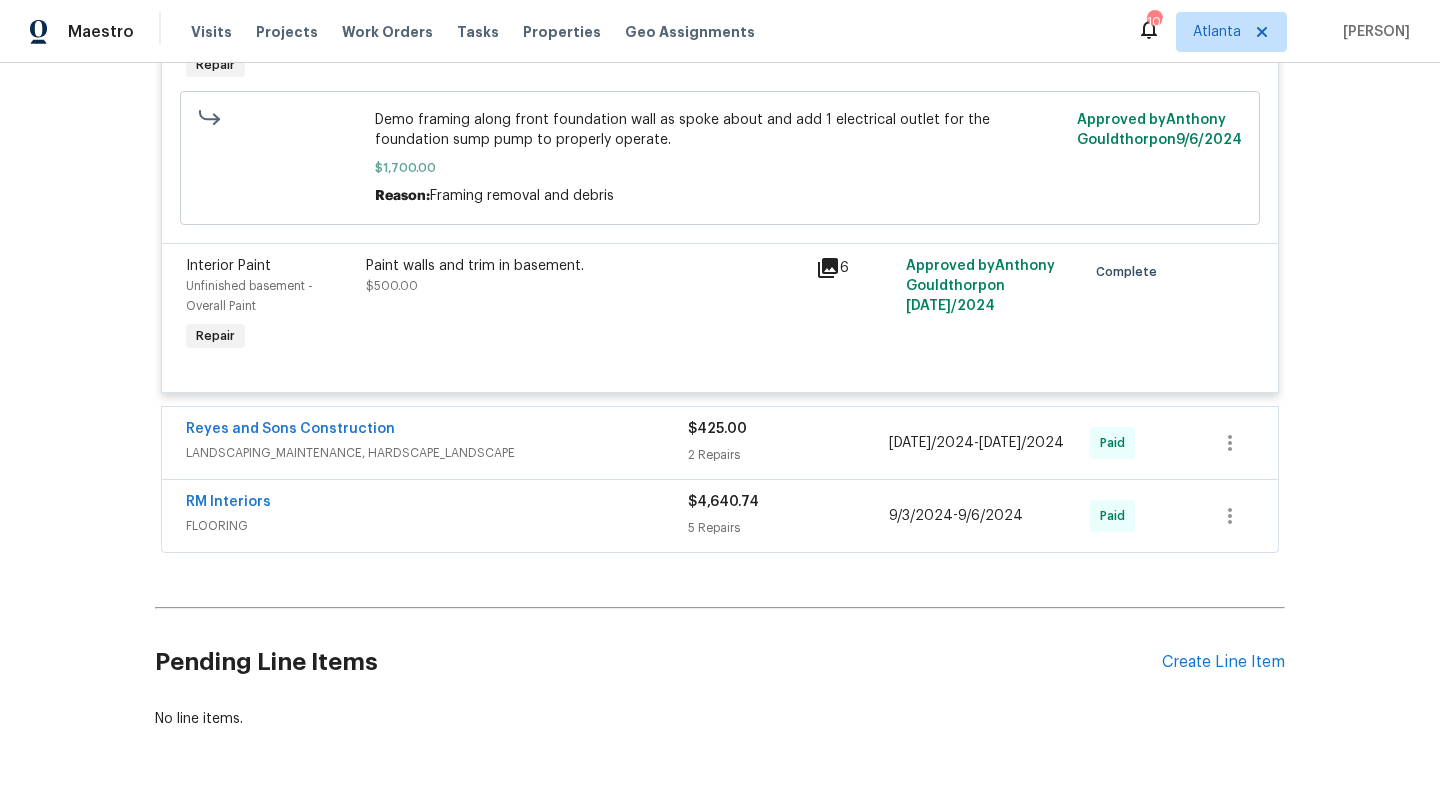 click on "RM Interiors" at bounding box center (437, 504) 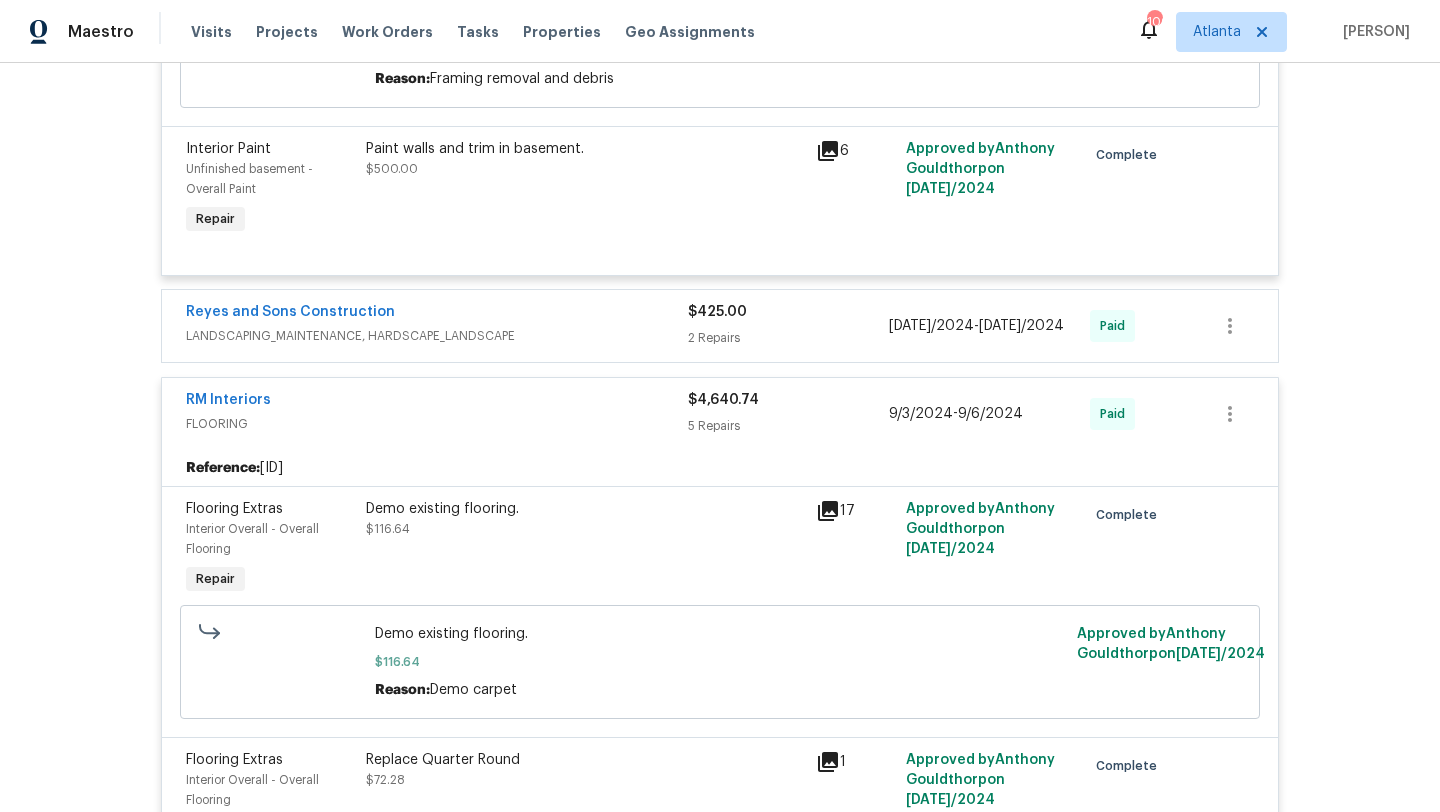 scroll, scrollTop: 7745, scrollLeft: 0, axis: vertical 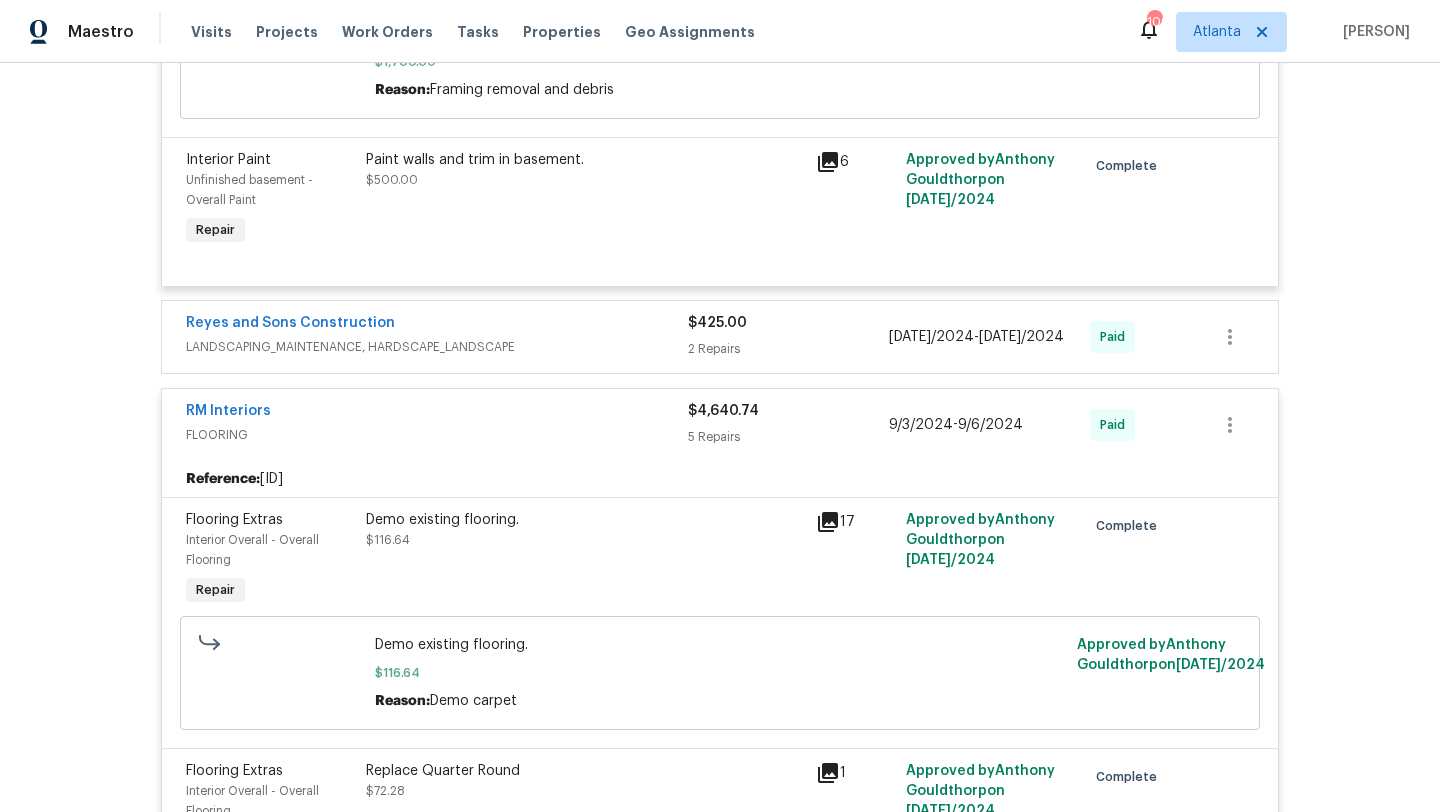 click on "Reyes and Sons Construction" at bounding box center (437, 325) 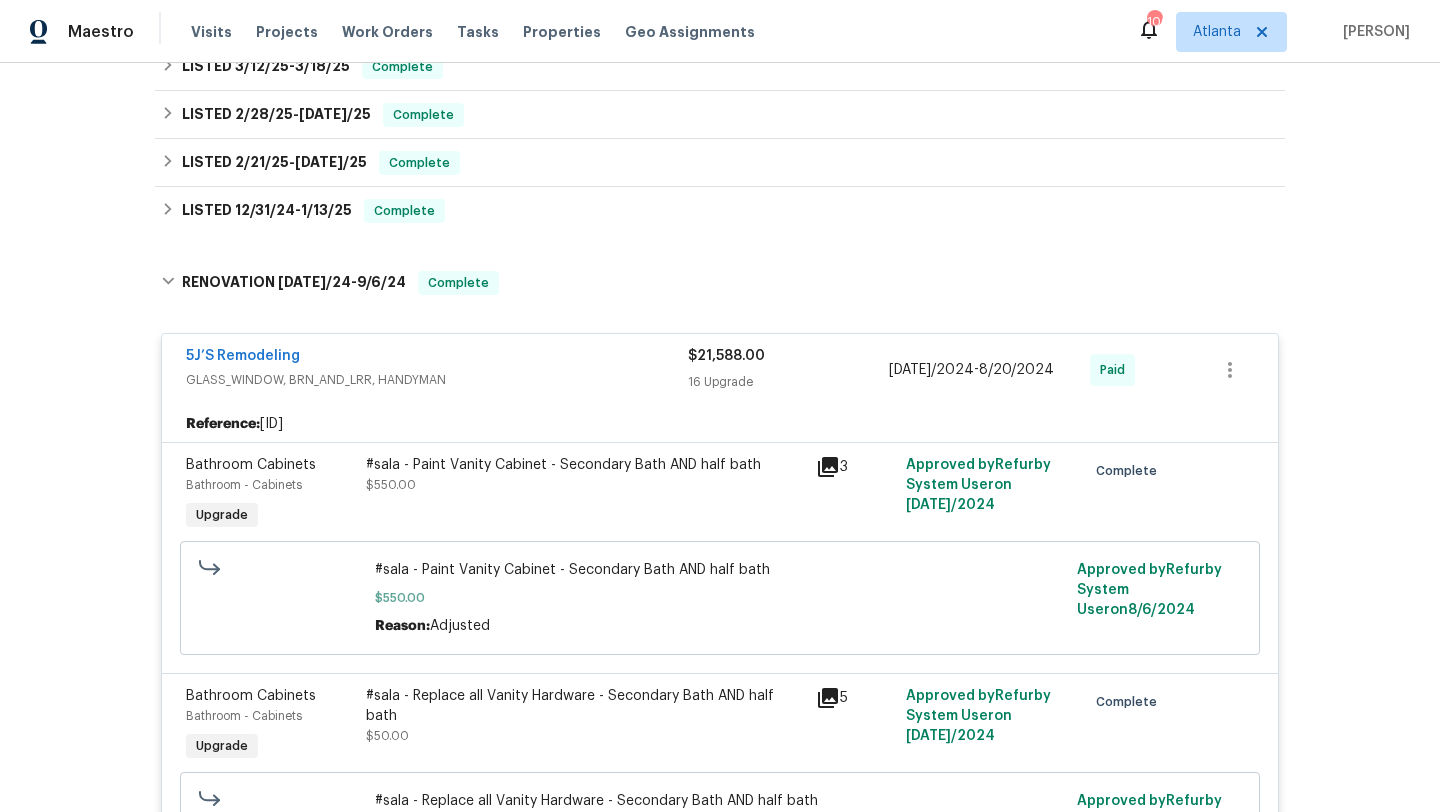 scroll, scrollTop: 0, scrollLeft: 0, axis: both 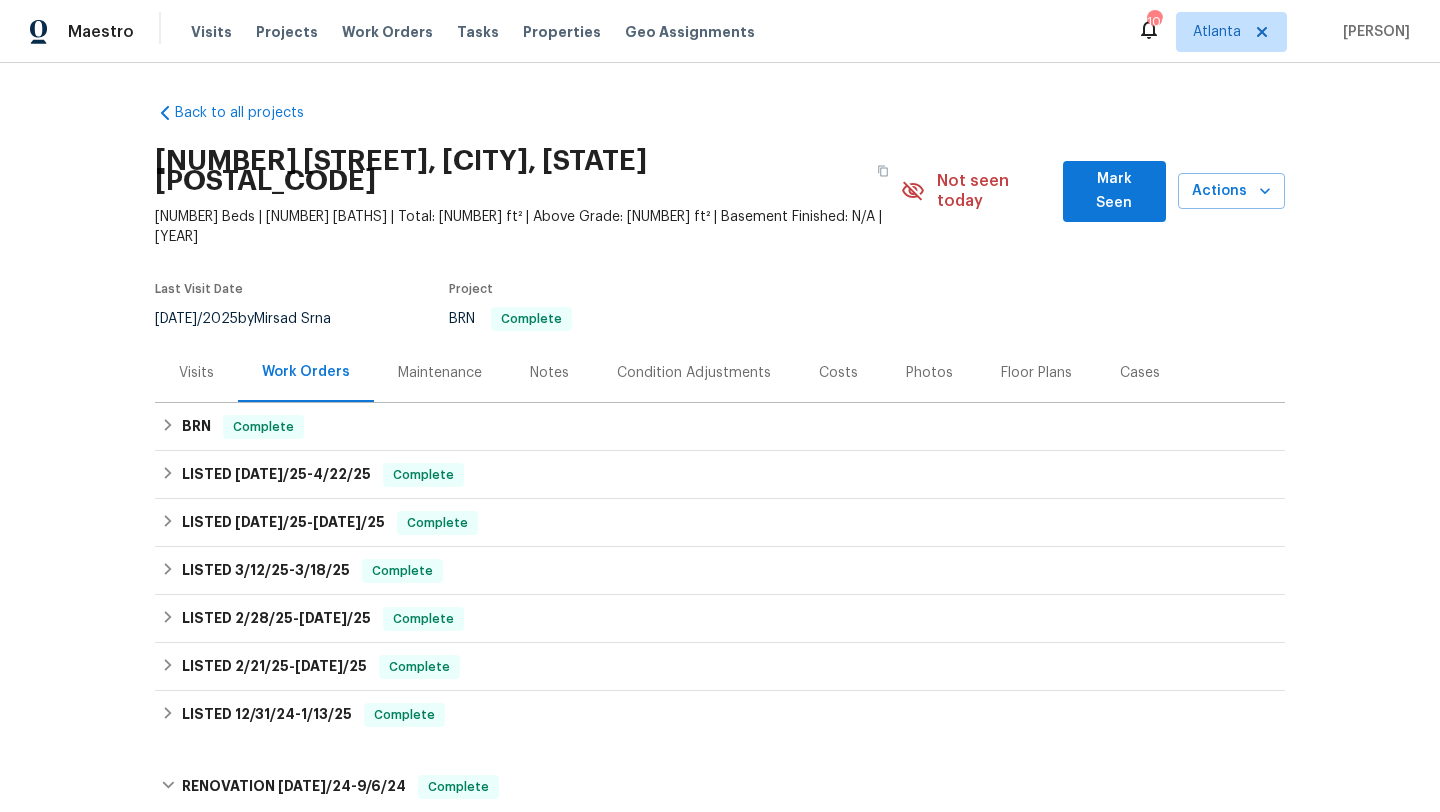 click on "Costs" at bounding box center (838, 372) 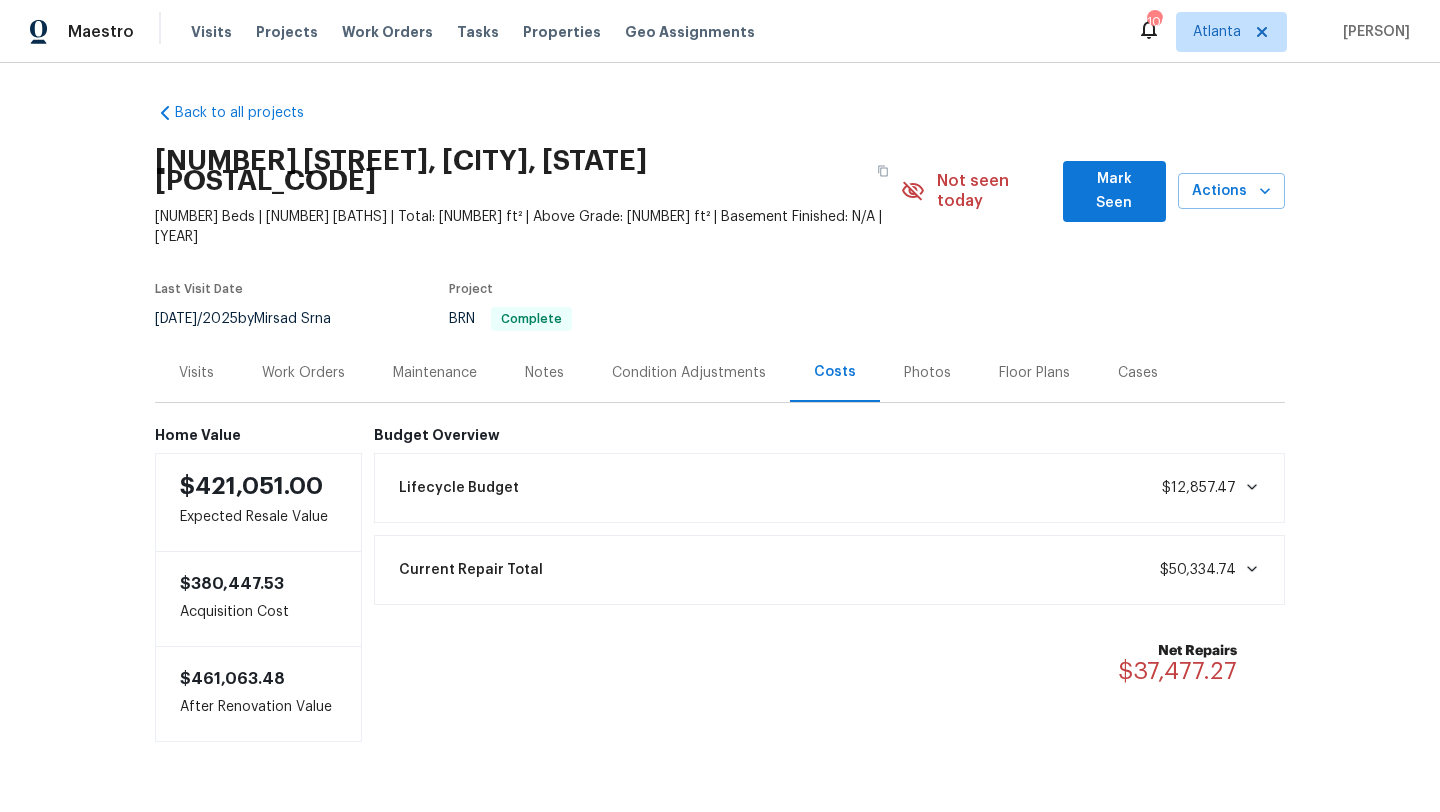 click on "Visits" at bounding box center [196, 373] 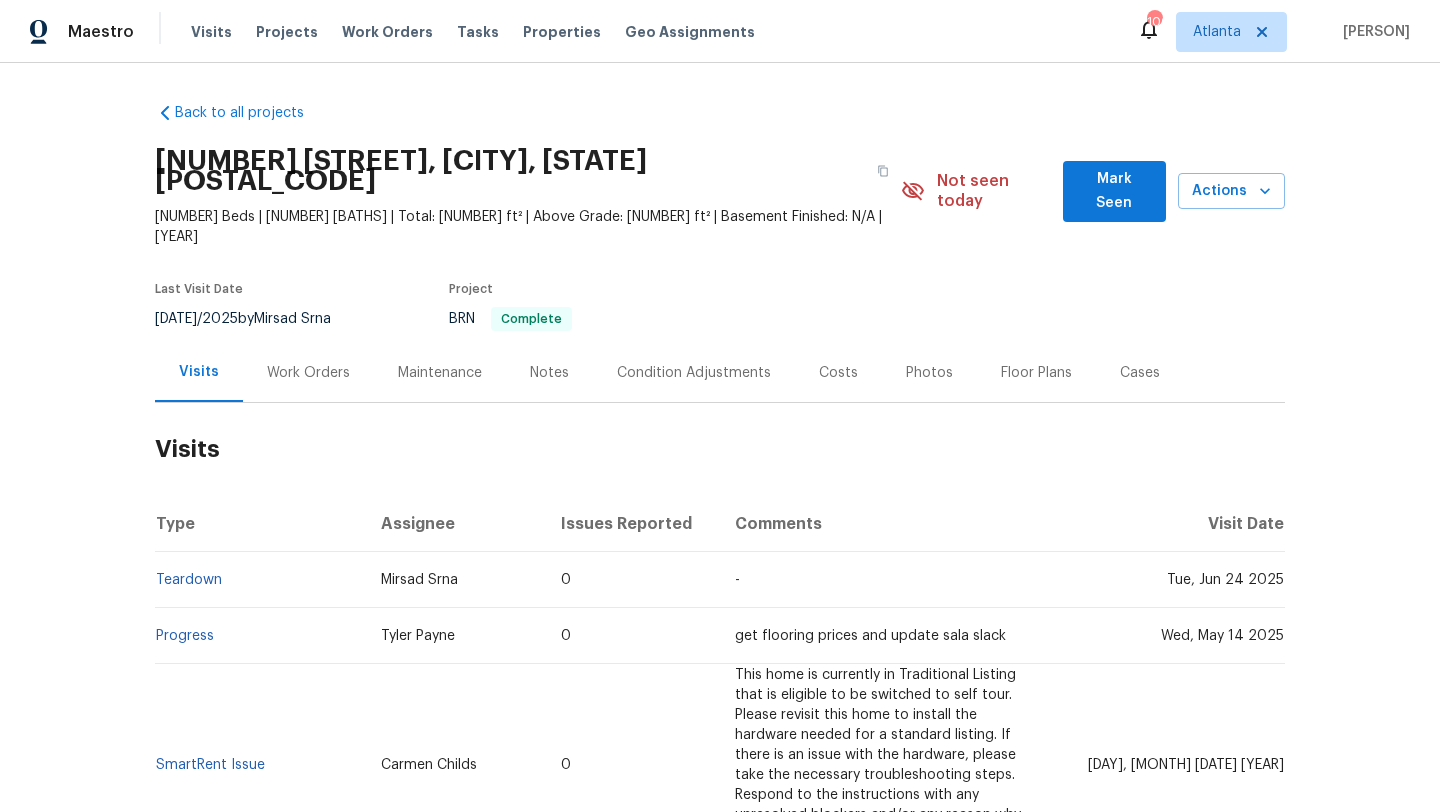 click on "Costs" at bounding box center [838, 372] 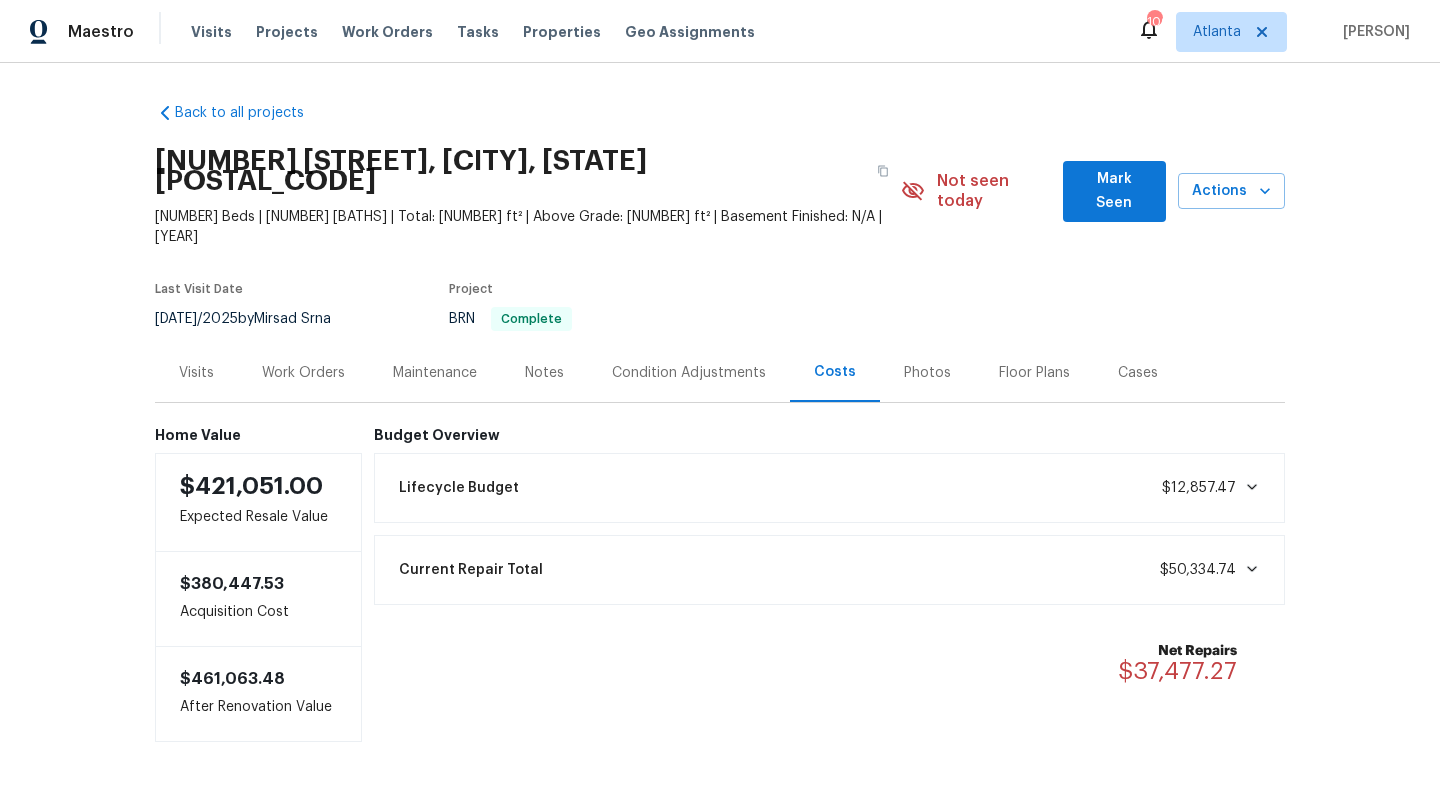 click on "Current Repair Total $50,334.74" at bounding box center (830, 570) 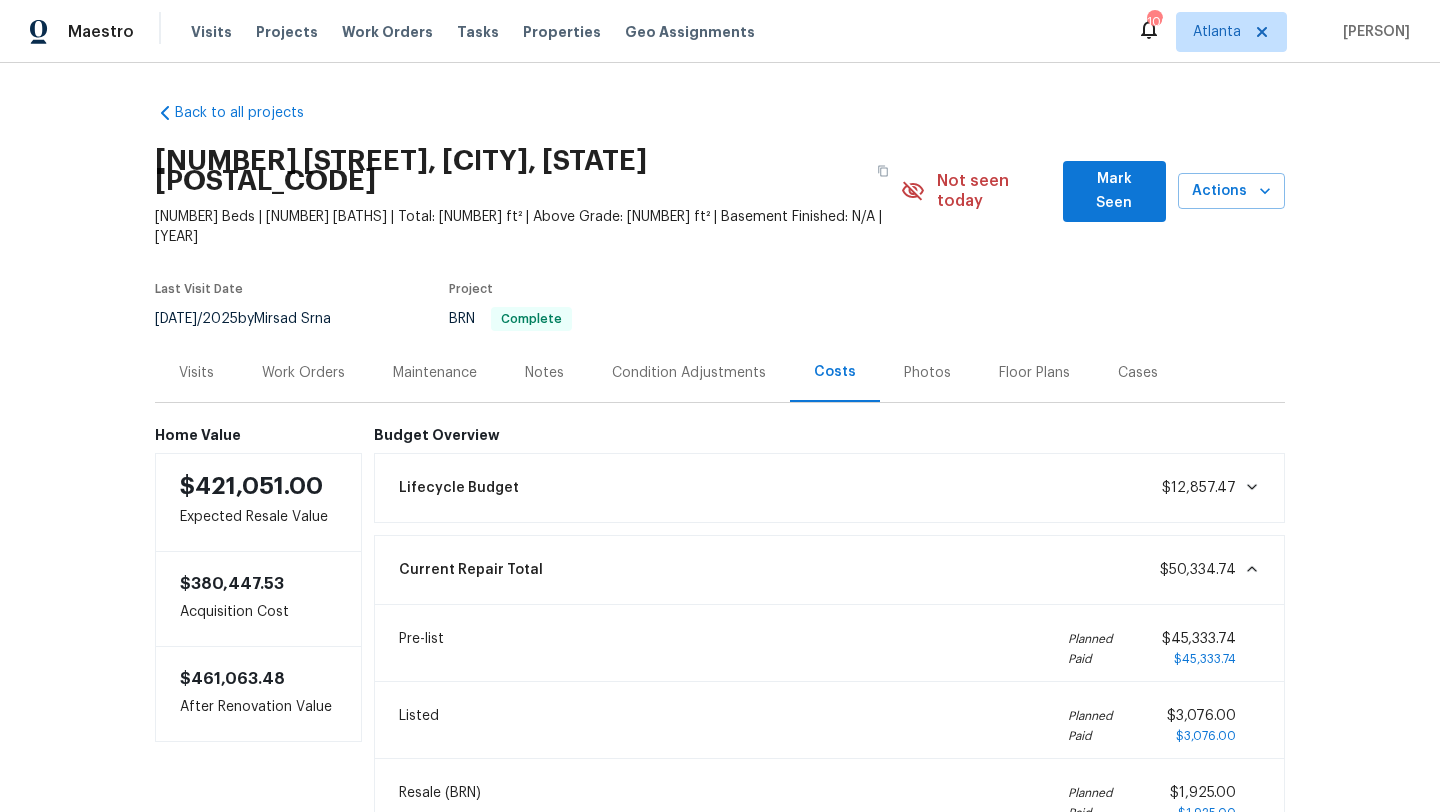 click on "Current Repair Total $50,334.74" at bounding box center [830, 570] 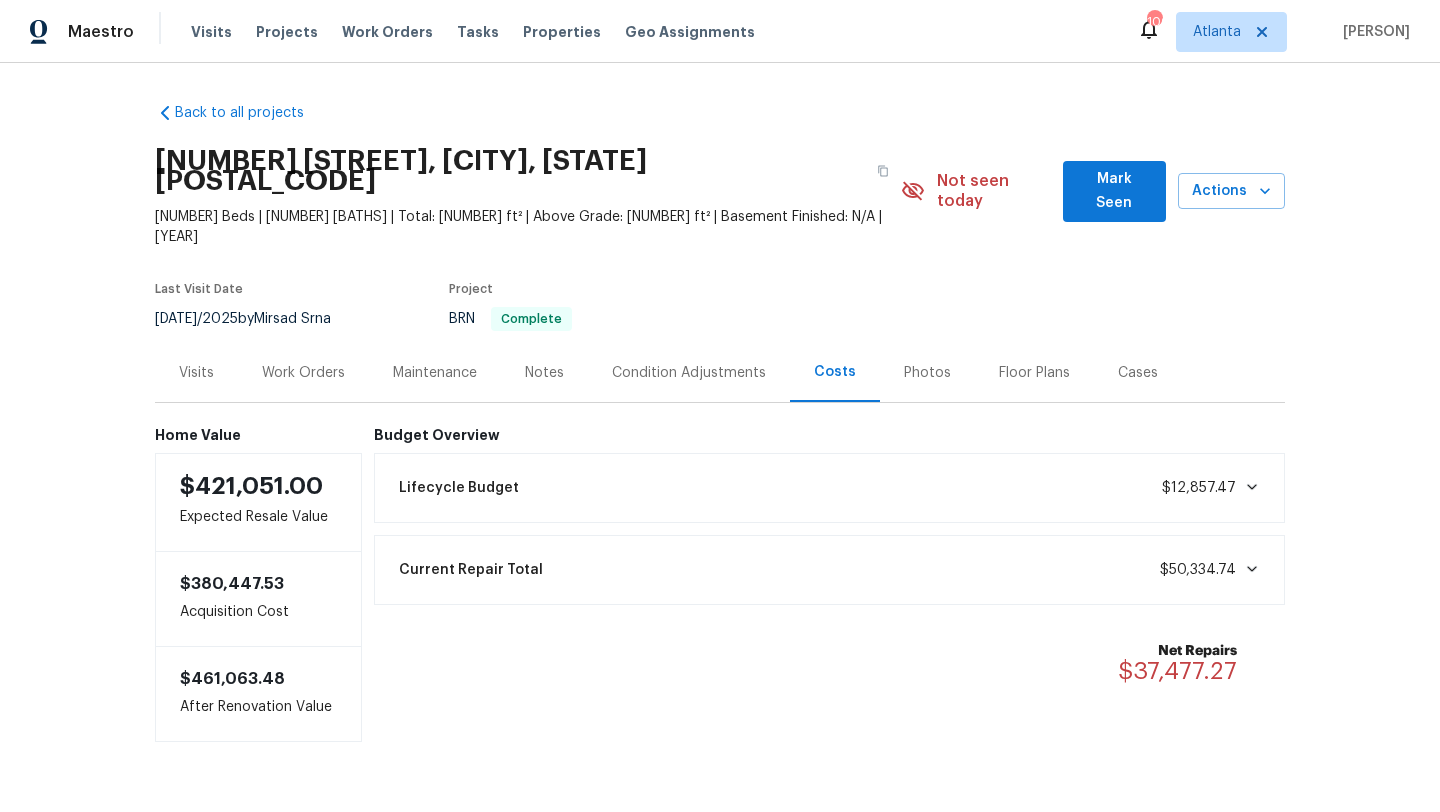click on "Current Repair Total $50,334.74" at bounding box center [830, 570] 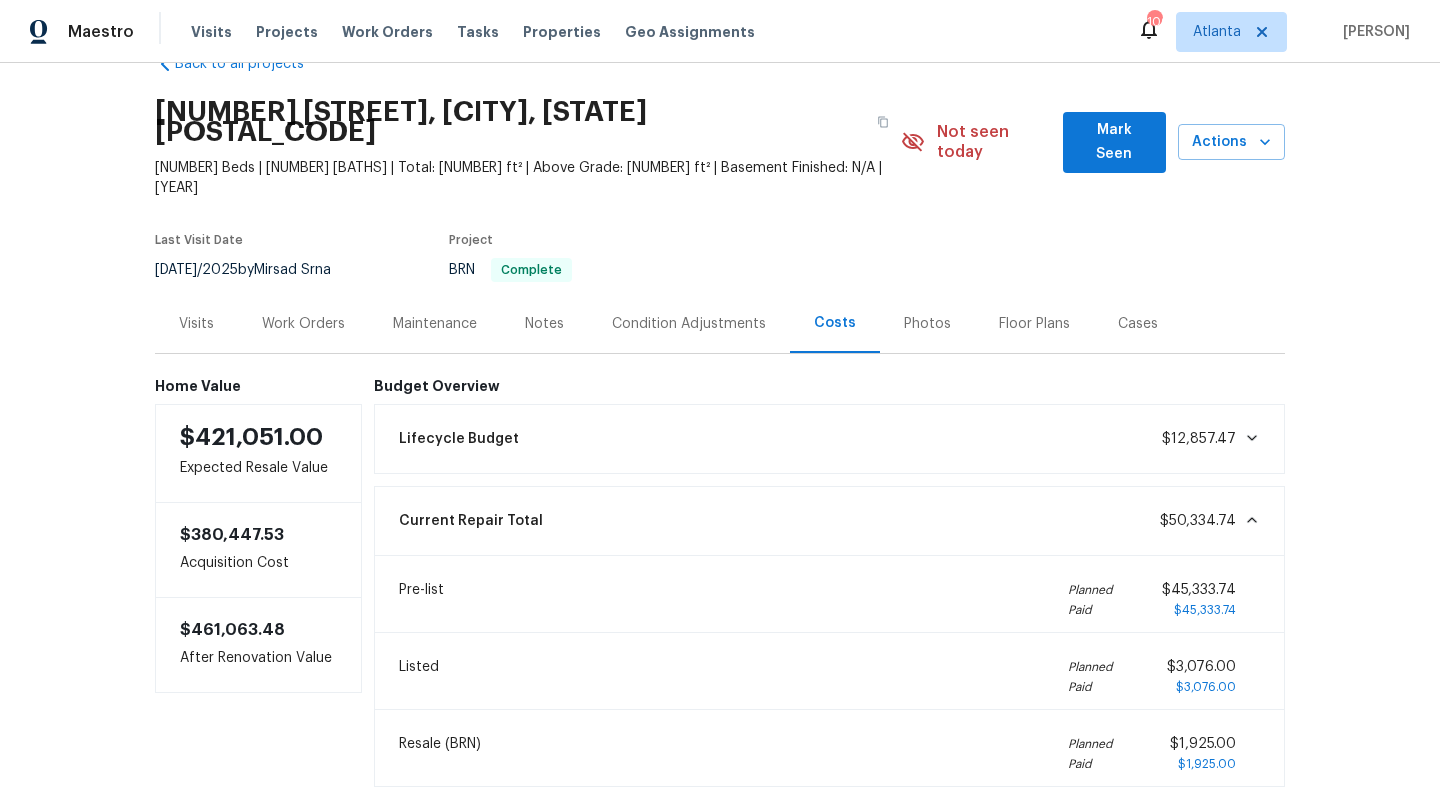 scroll, scrollTop: 52, scrollLeft: 0, axis: vertical 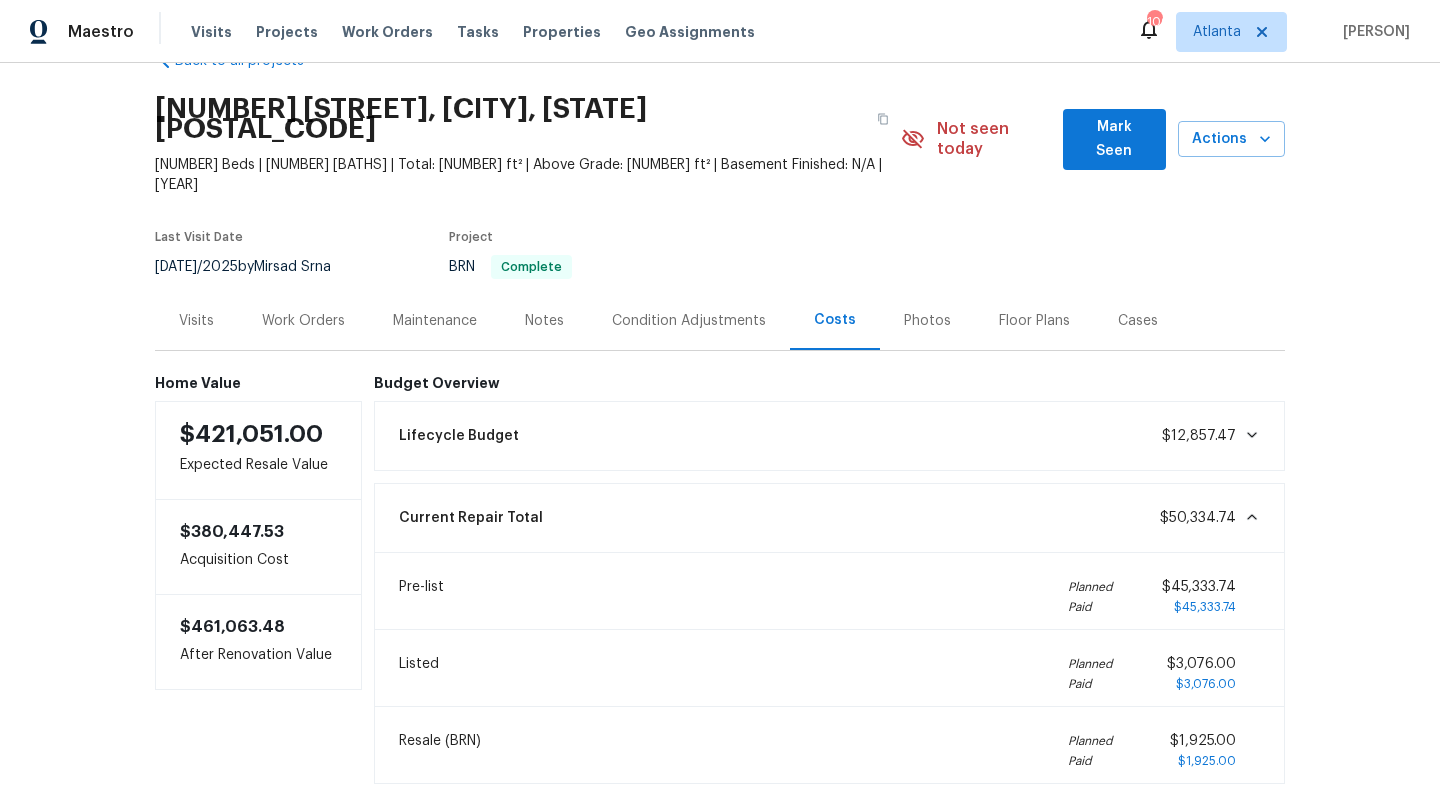 click on "Visits" at bounding box center (196, 320) 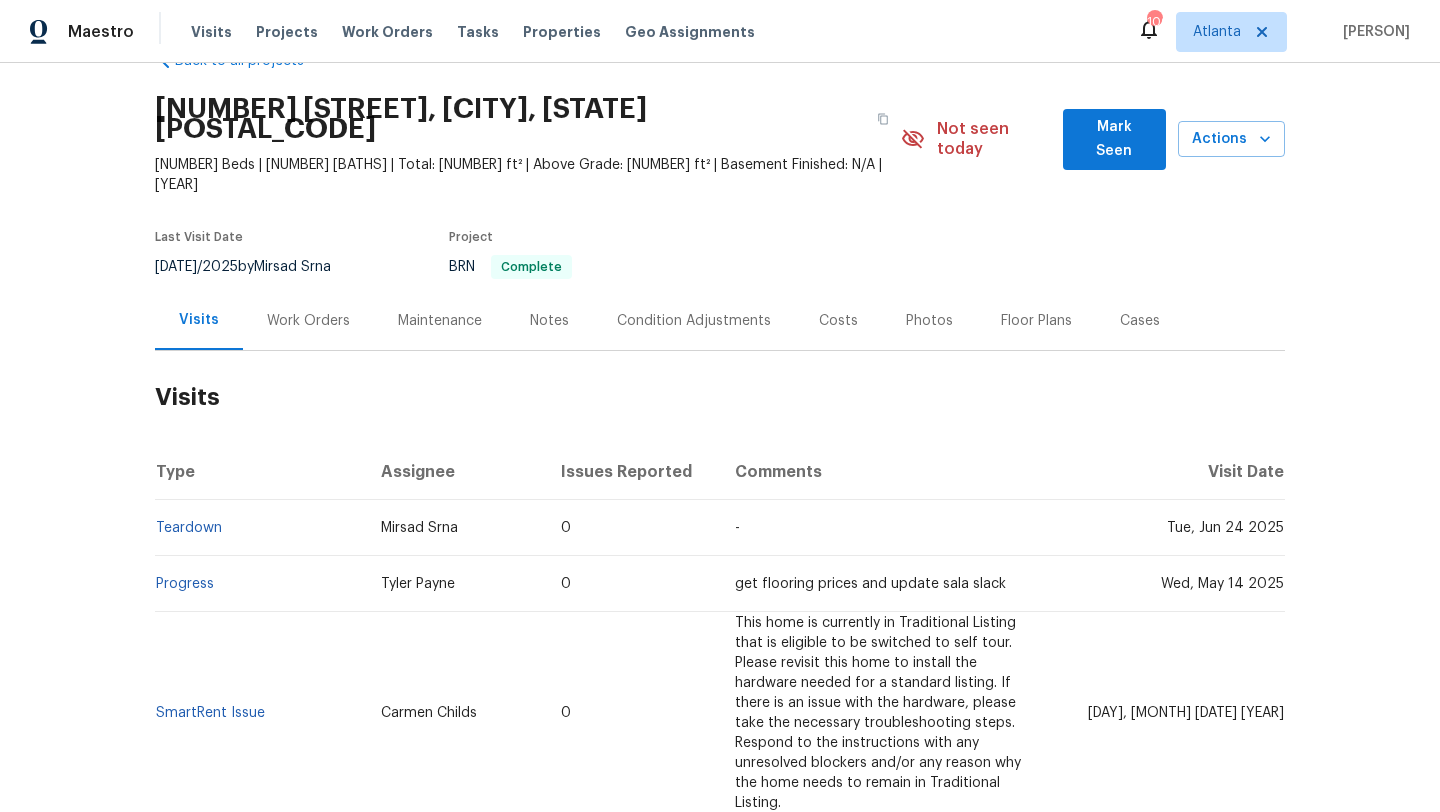 click on "Work Orders" at bounding box center (308, 321) 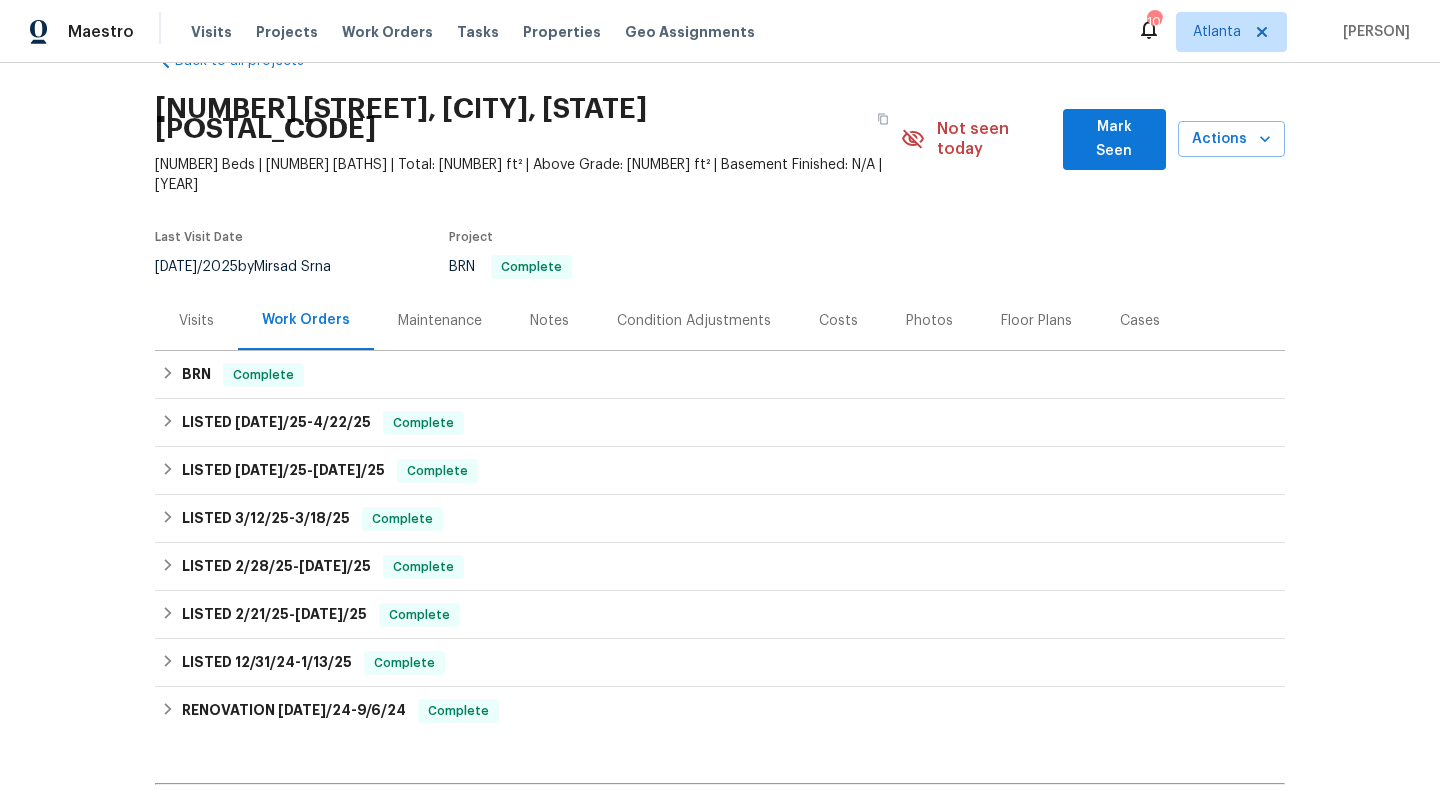 scroll, scrollTop: 116, scrollLeft: 0, axis: vertical 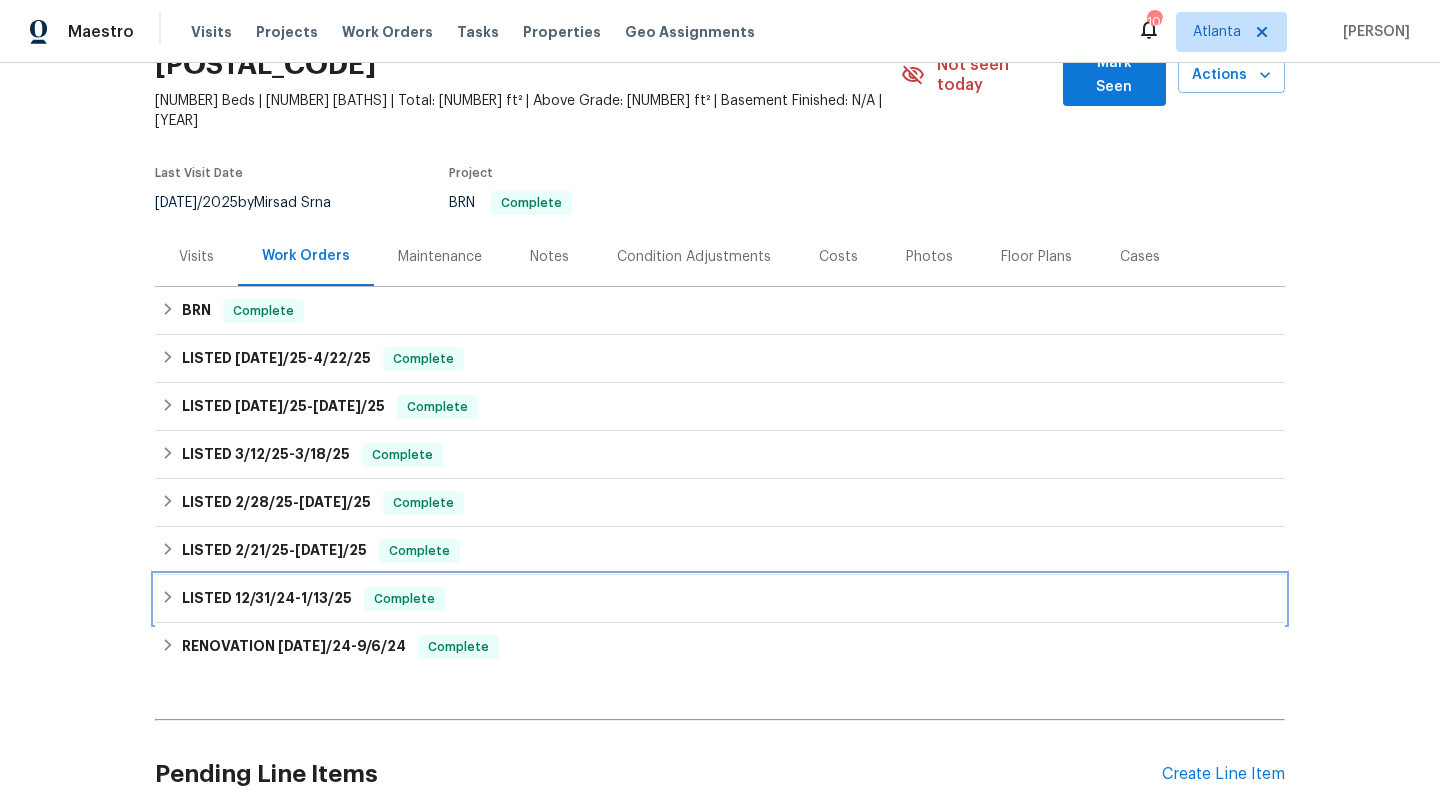 click on "LISTED   12/[DATE]/24  -  1/[DATE]/25 Complete" at bounding box center (720, 599) 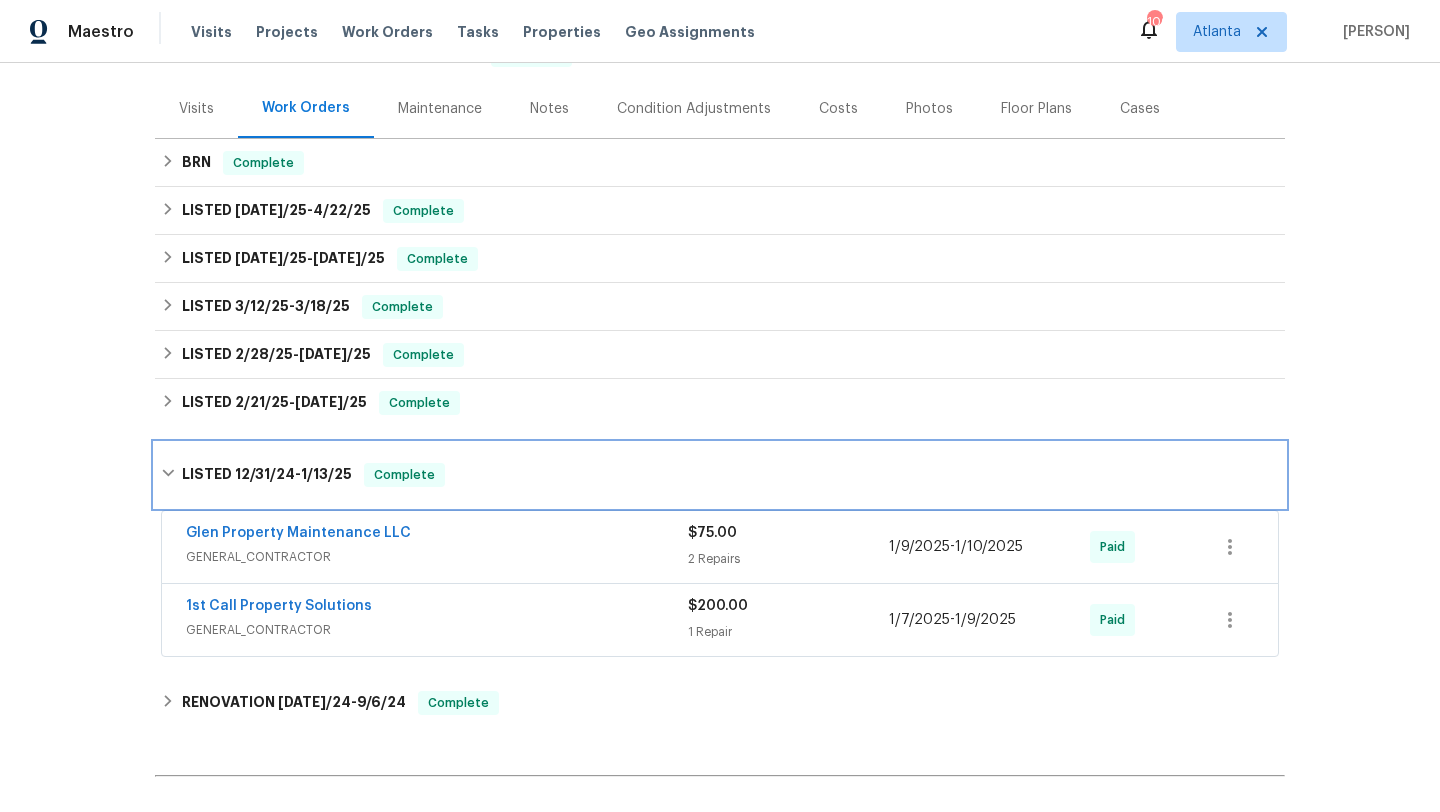 scroll, scrollTop: 266, scrollLeft: 0, axis: vertical 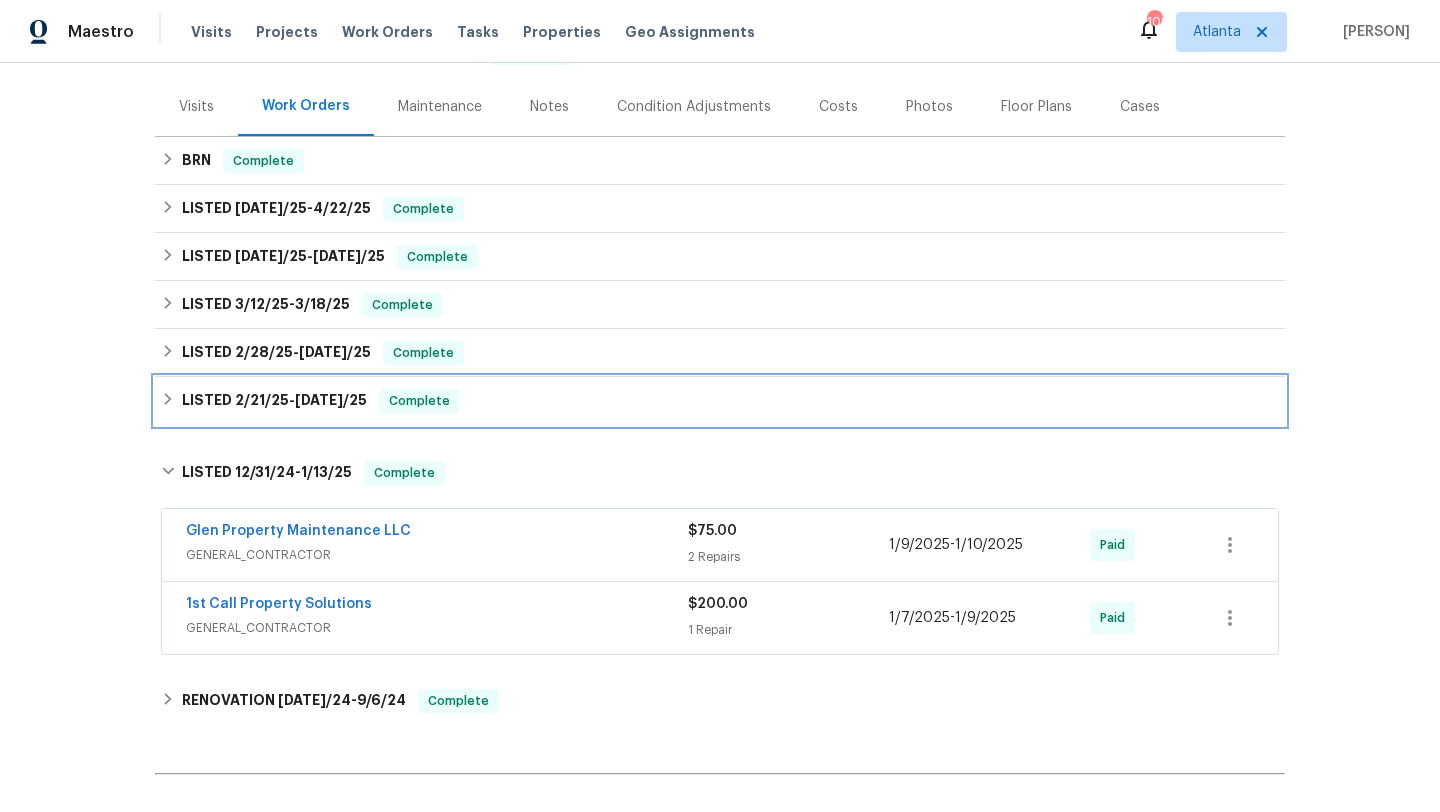 click on "LISTED   2/[DATE]/25  -  2/[DATE]/25 Complete" at bounding box center [720, 401] 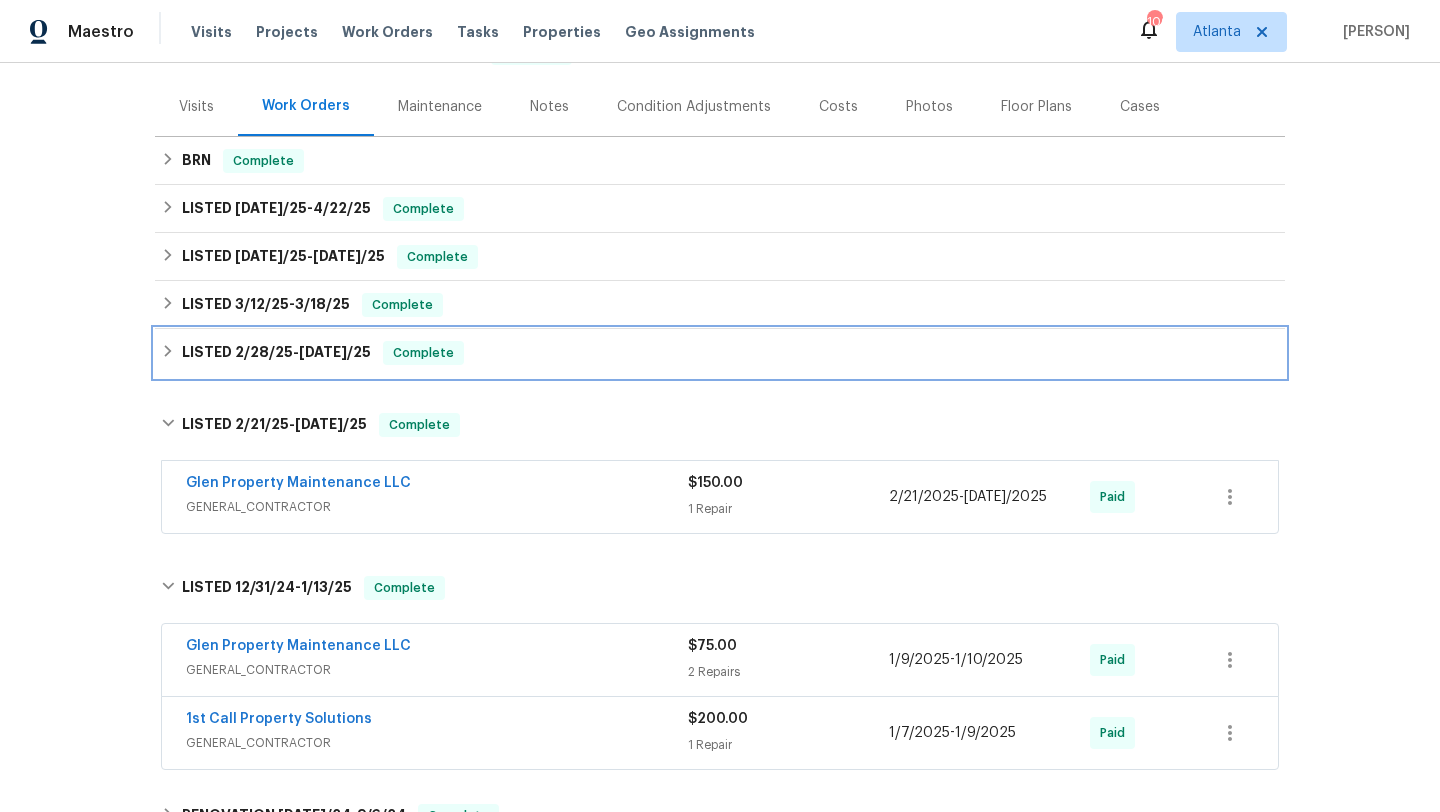 click on "LISTED   2/[DATE]/25  -  3/[DATE]/25 Complete" at bounding box center (720, 353) 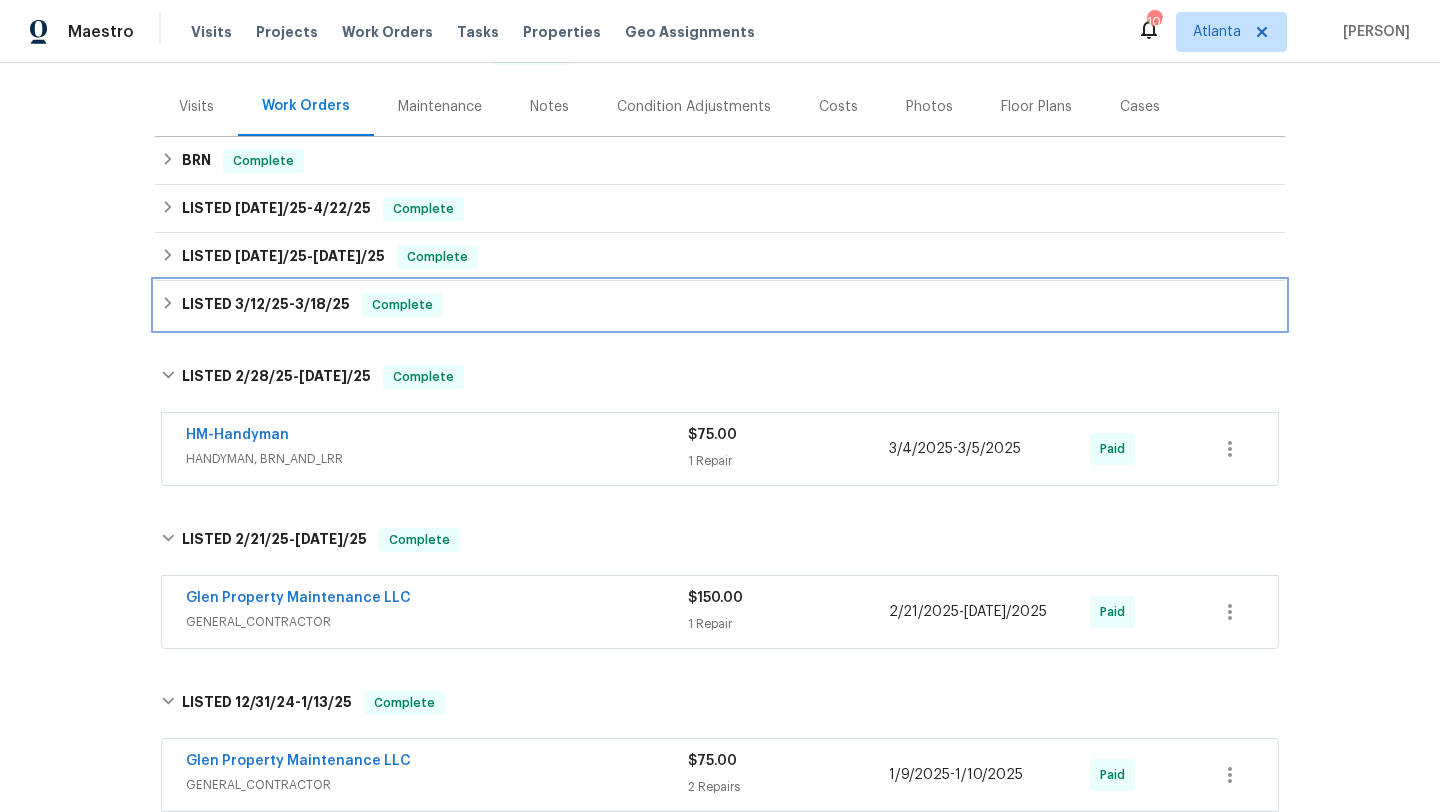 click on "LISTED   3/[DATE]/25  -  3/[DATE]/25 Complete" at bounding box center [720, 305] 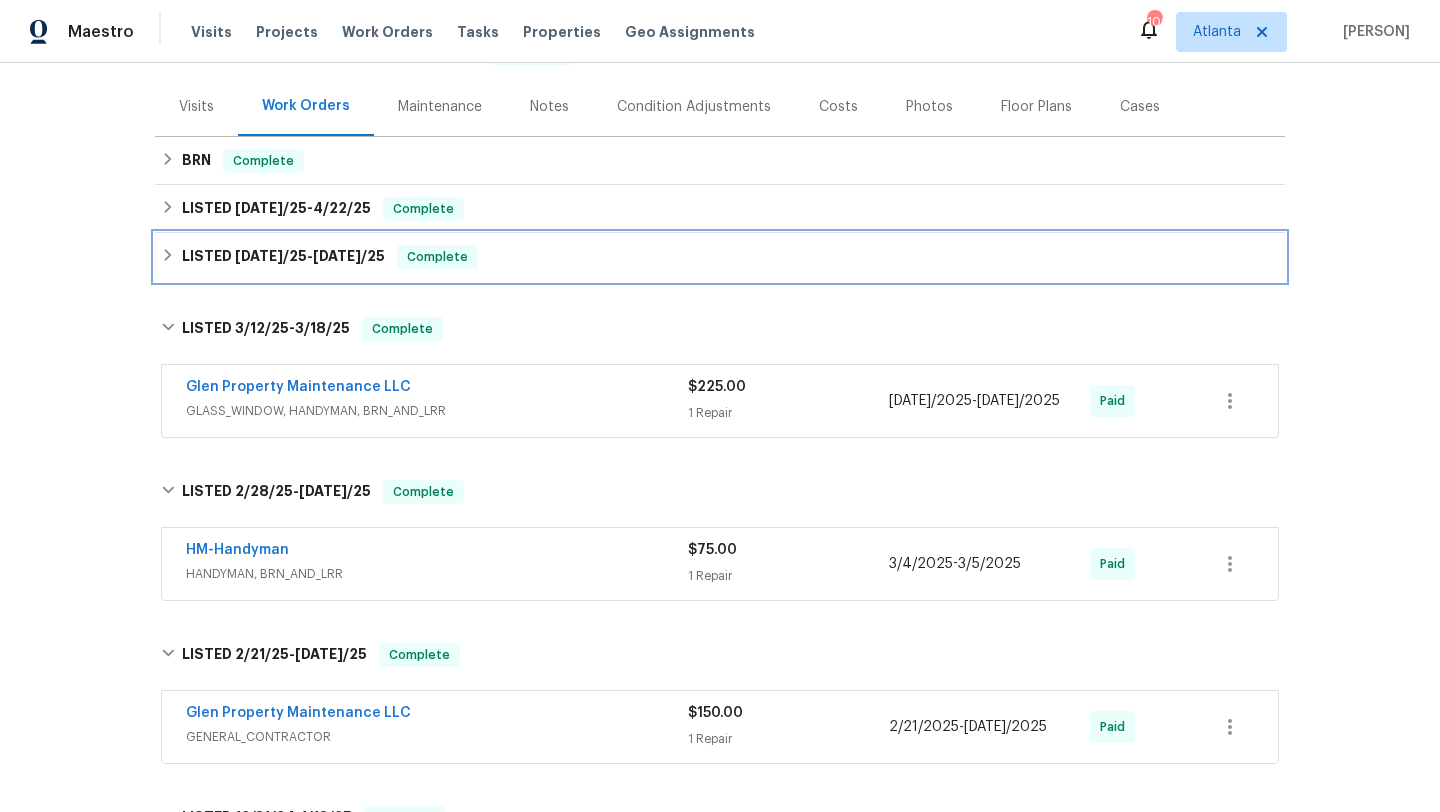click on "LISTED   3/[DATE]/25  -  4/[DATE]/25 Complete" at bounding box center (720, 257) 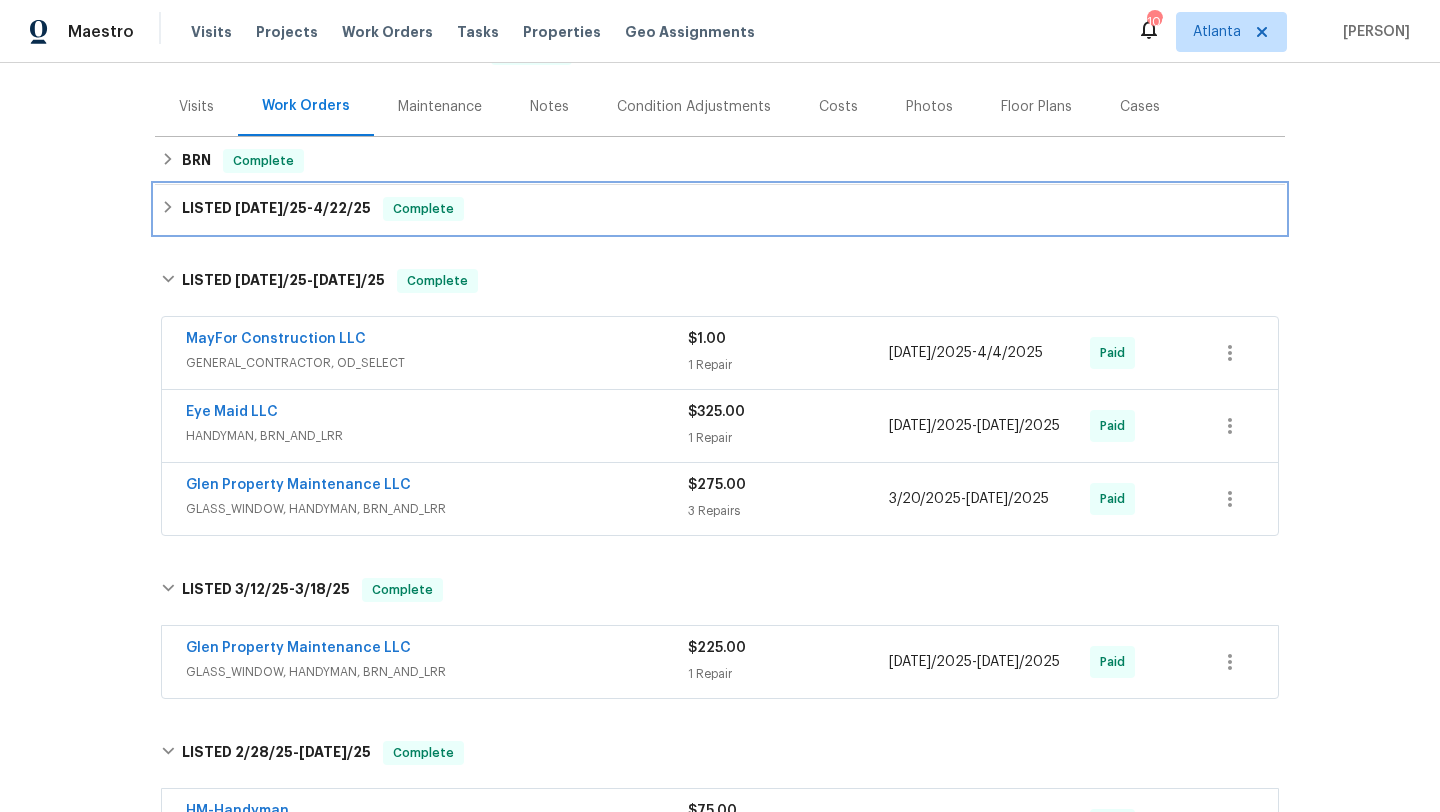 click on "LISTED   4/[DATE]/25  -  4/[DATE]/25 Complete" at bounding box center (720, 209) 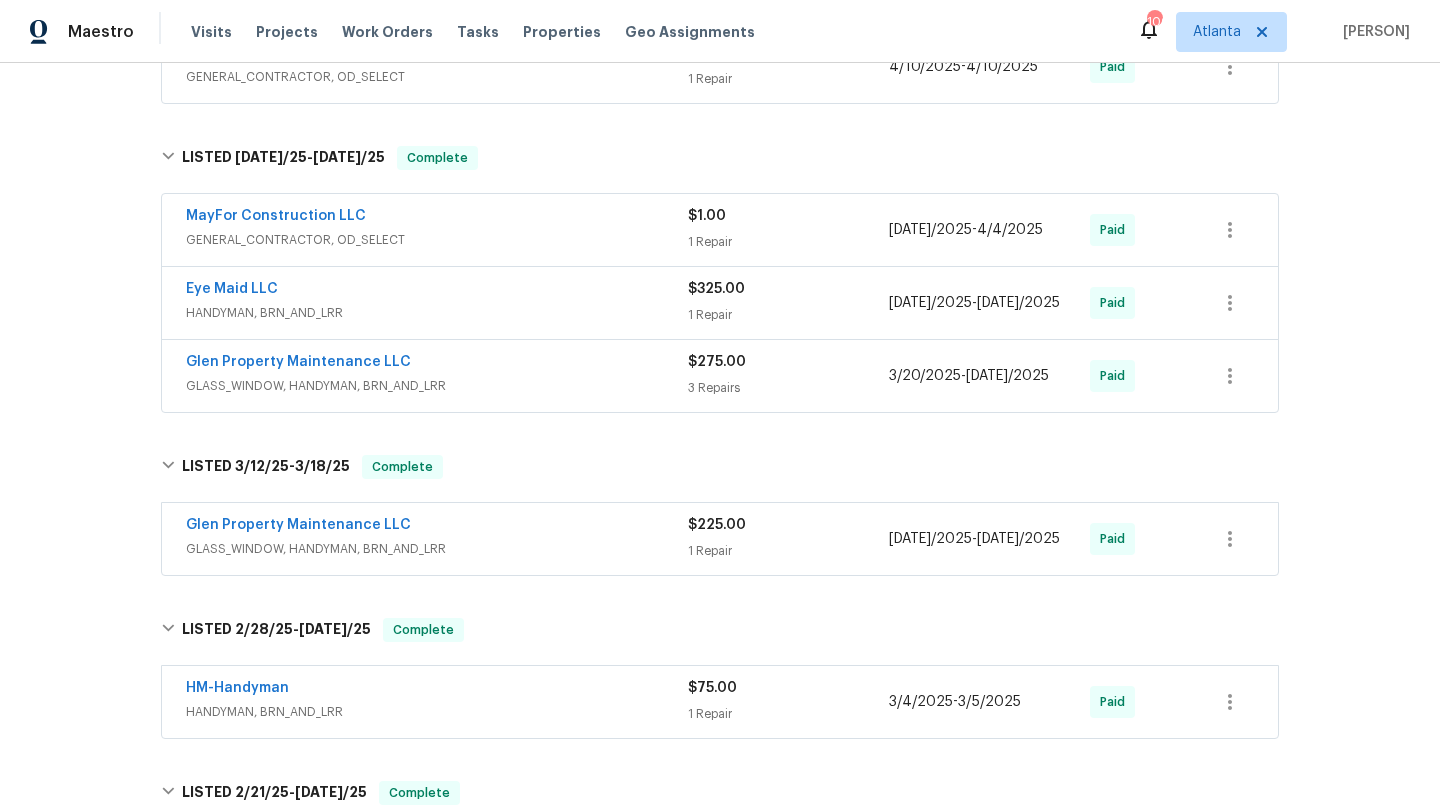 scroll, scrollTop: 576, scrollLeft: 0, axis: vertical 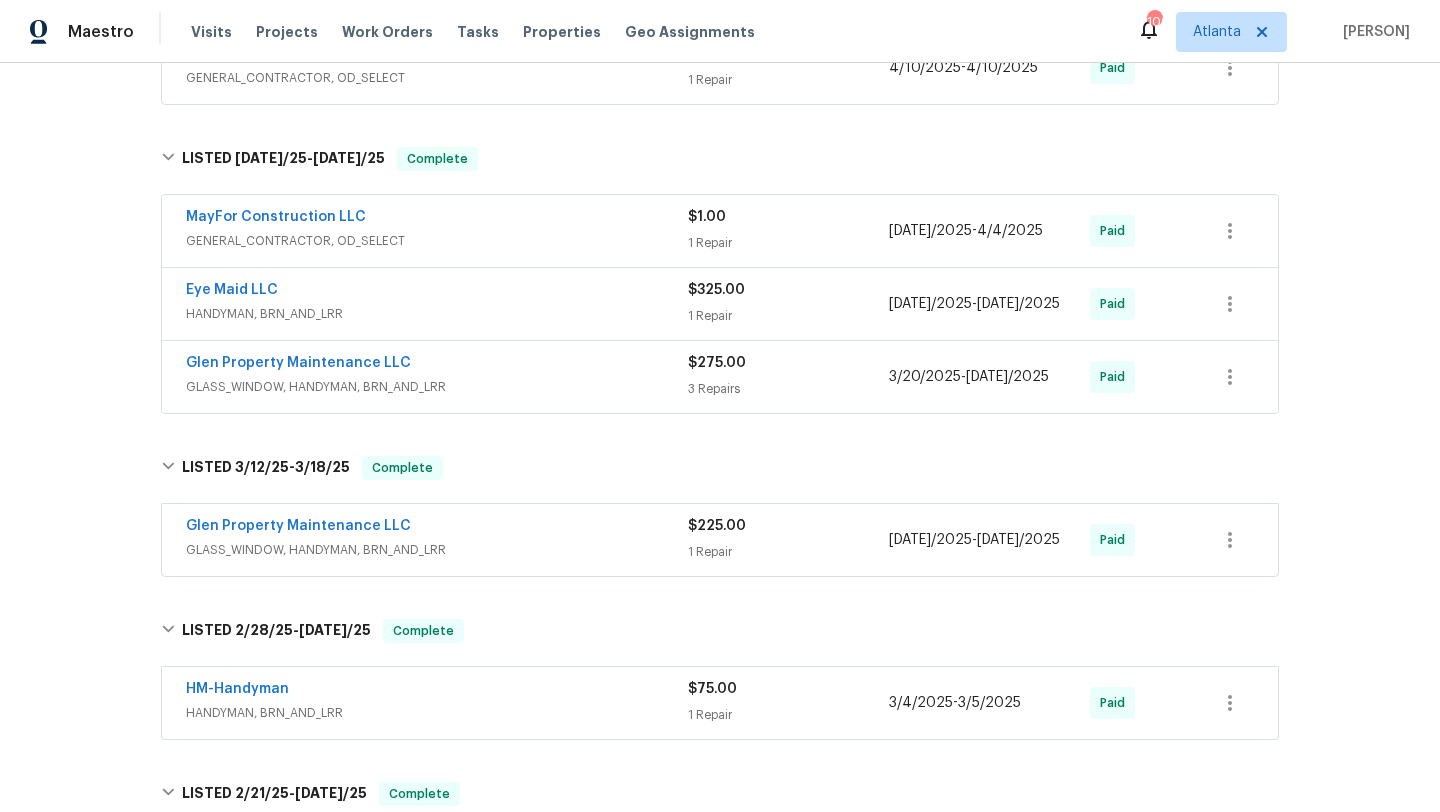 click on "GLASS_WINDOW, HANDYMAN, BRN_AND_LRR" at bounding box center [437, 550] 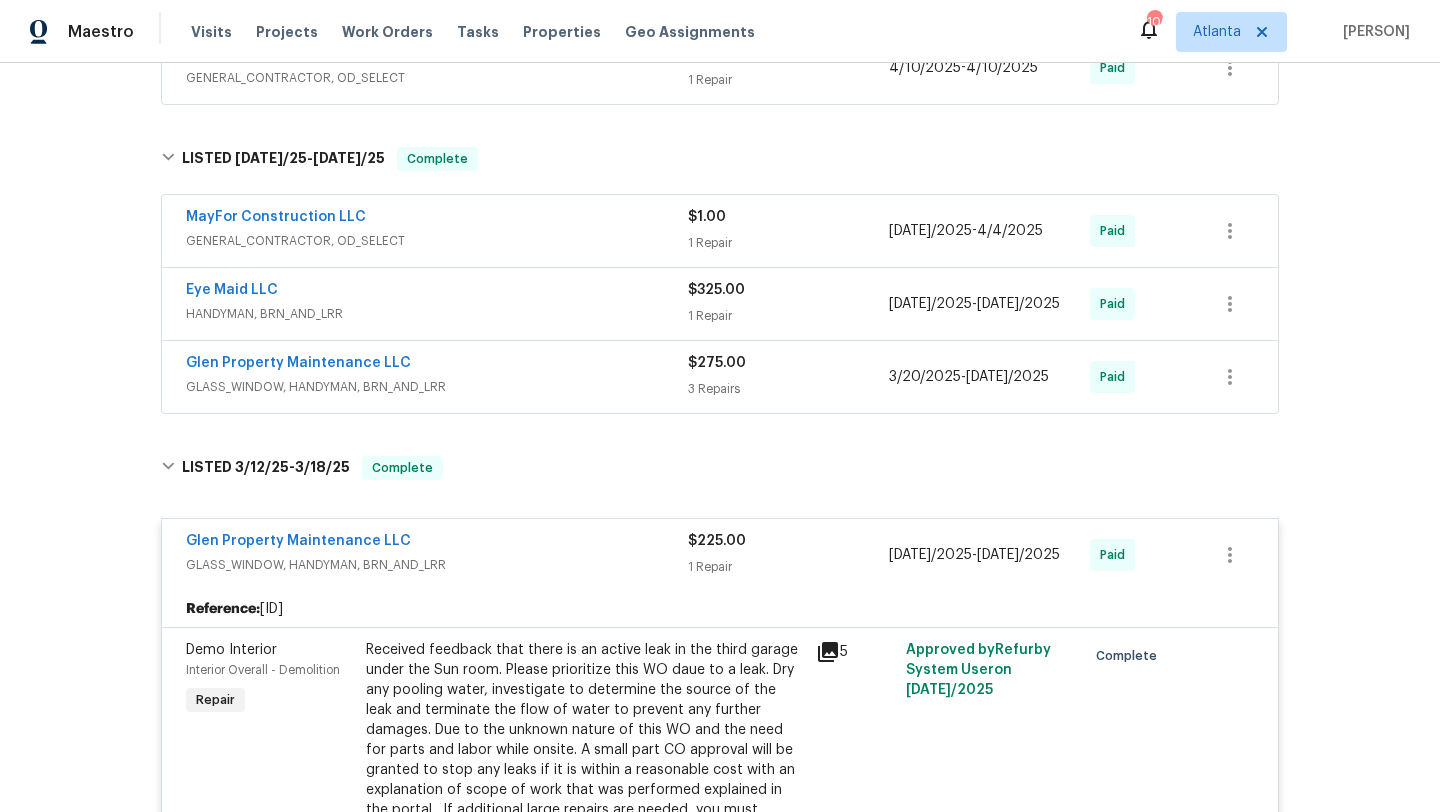 scroll, scrollTop: 588, scrollLeft: 0, axis: vertical 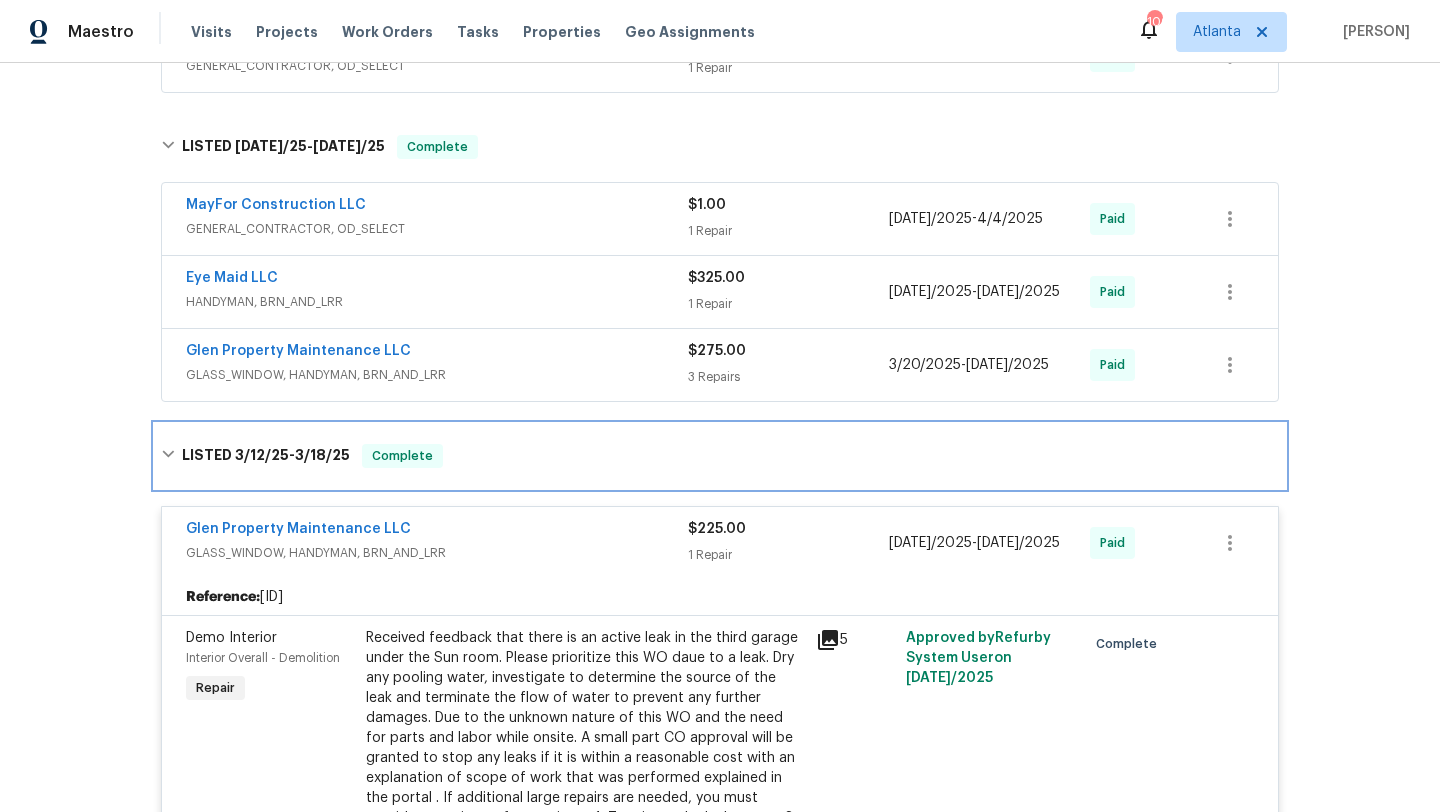 click on "LISTED   3/[DATE]/25  -  3/[DATE]/25 Complete" at bounding box center (720, 456) 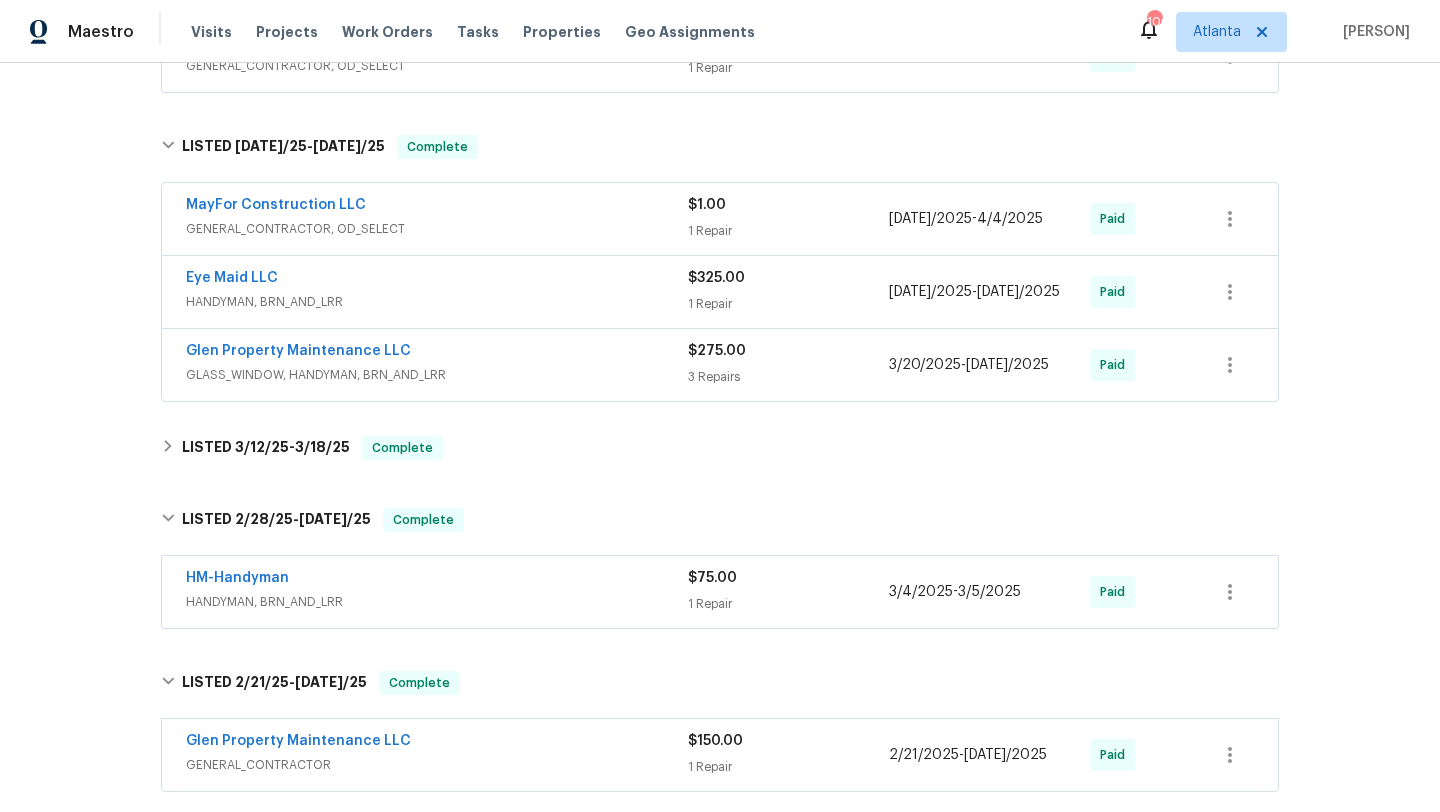click on "GLASS_WINDOW, HANDYMAN, BRN_AND_LRR" at bounding box center (437, 375) 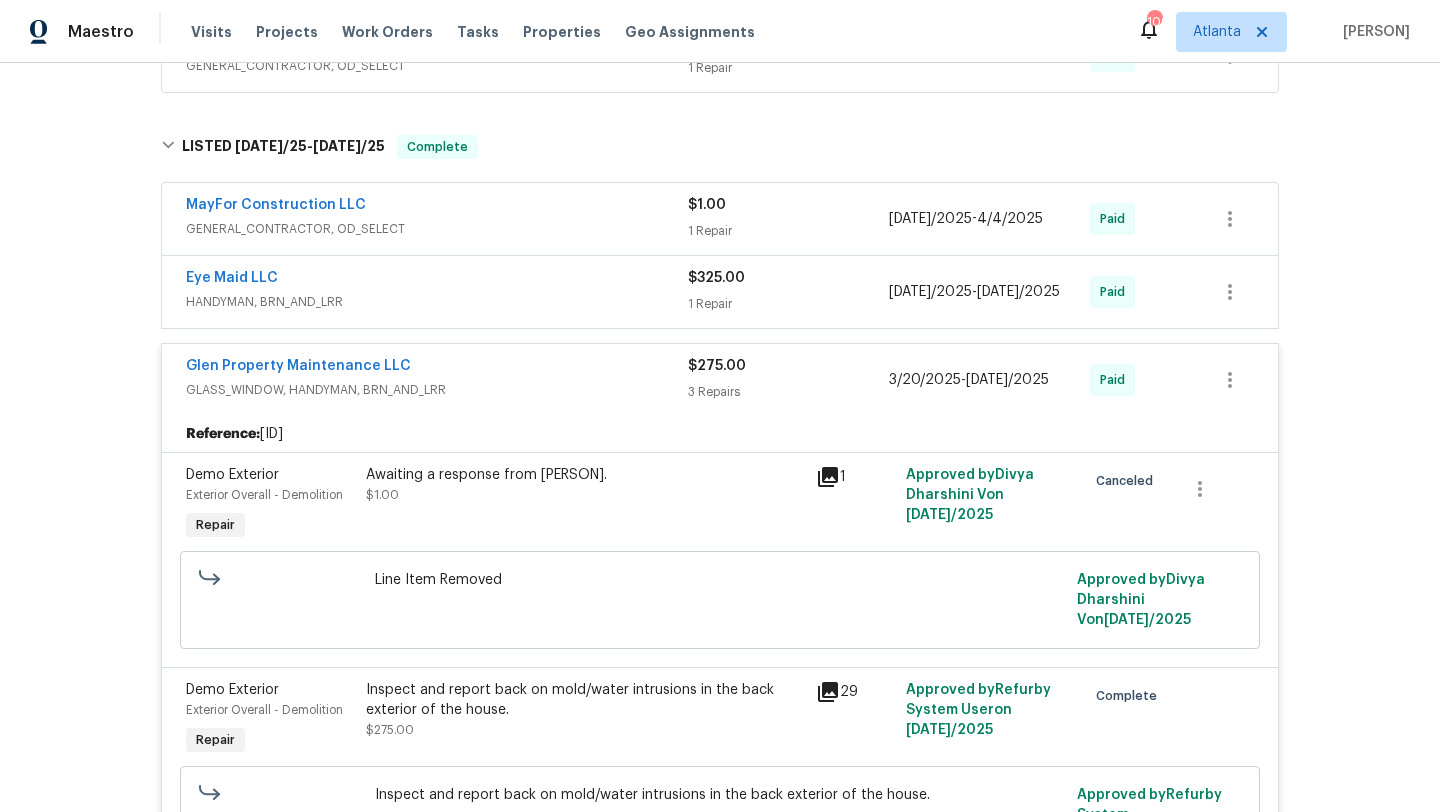 click on "[COMPANY] GLASS_WINDOW, HANDYMAN, BRN_AND_LRR $[PRICE] [DATE]/2025  -  [DATE]/2025 Paid" at bounding box center (720, 380) 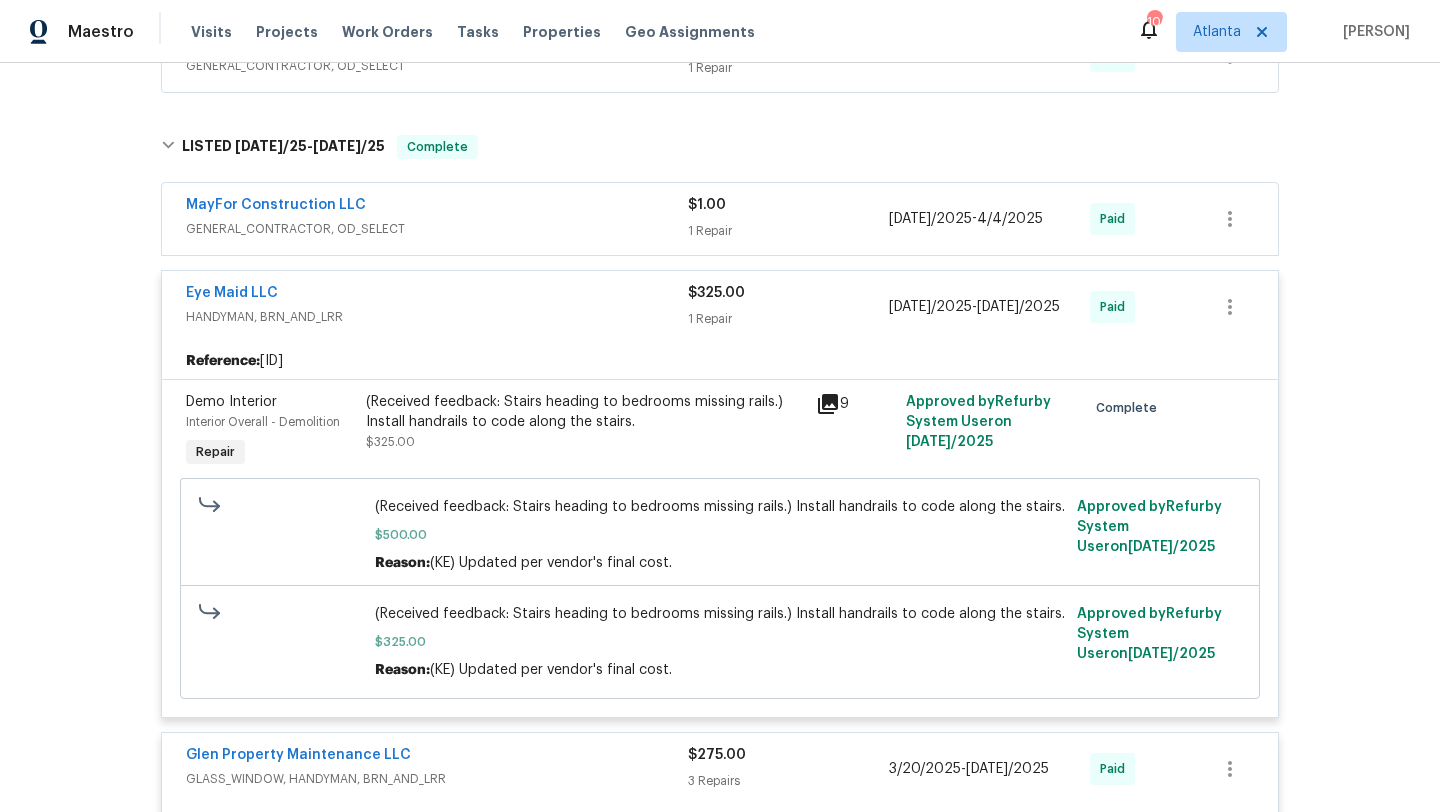 click on "Eye Maid LLC" at bounding box center [437, 295] 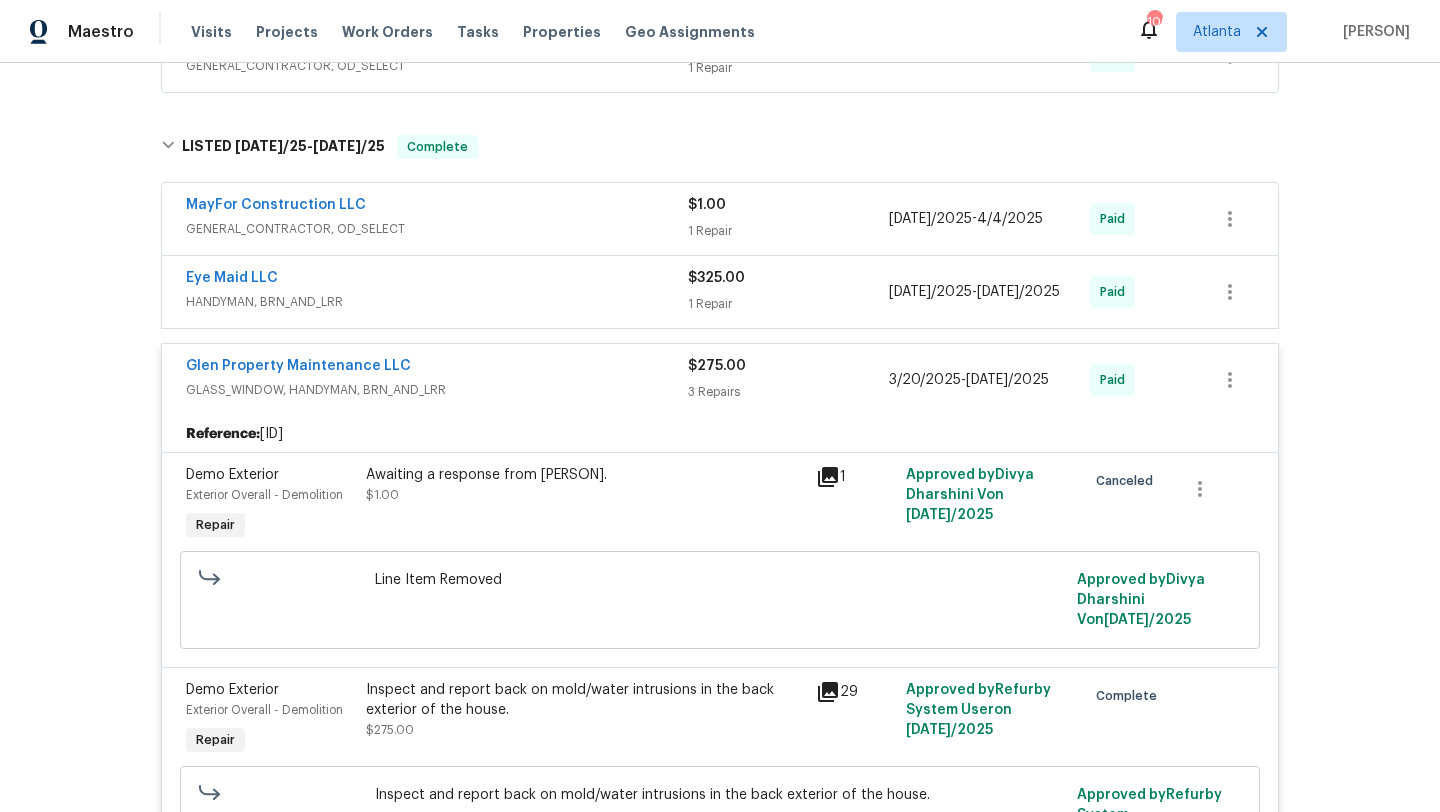 click on "GLASS_WINDOW, HANDYMAN, BRN_AND_LRR" at bounding box center (437, 390) 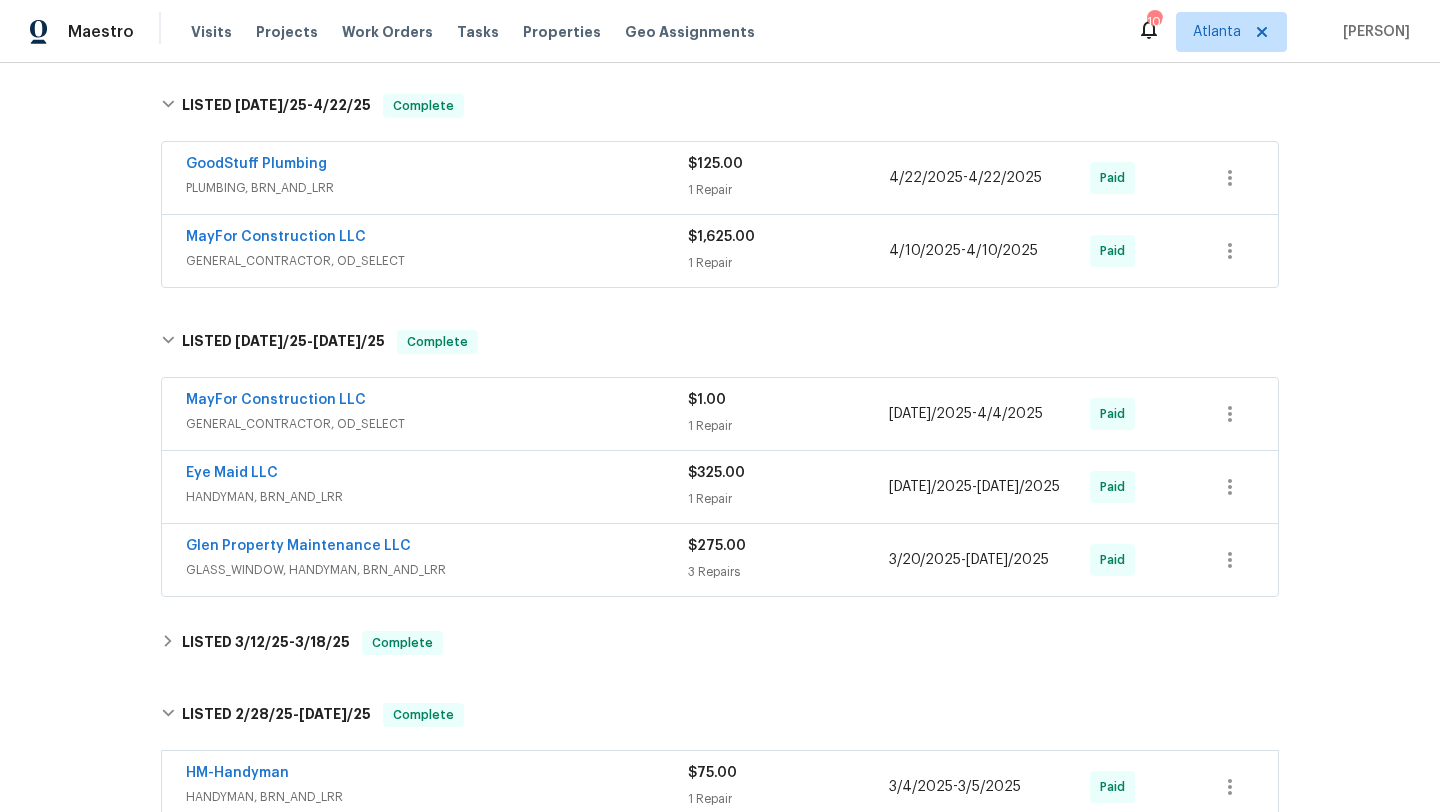 scroll, scrollTop: 310, scrollLeft: 0, axis: vertical 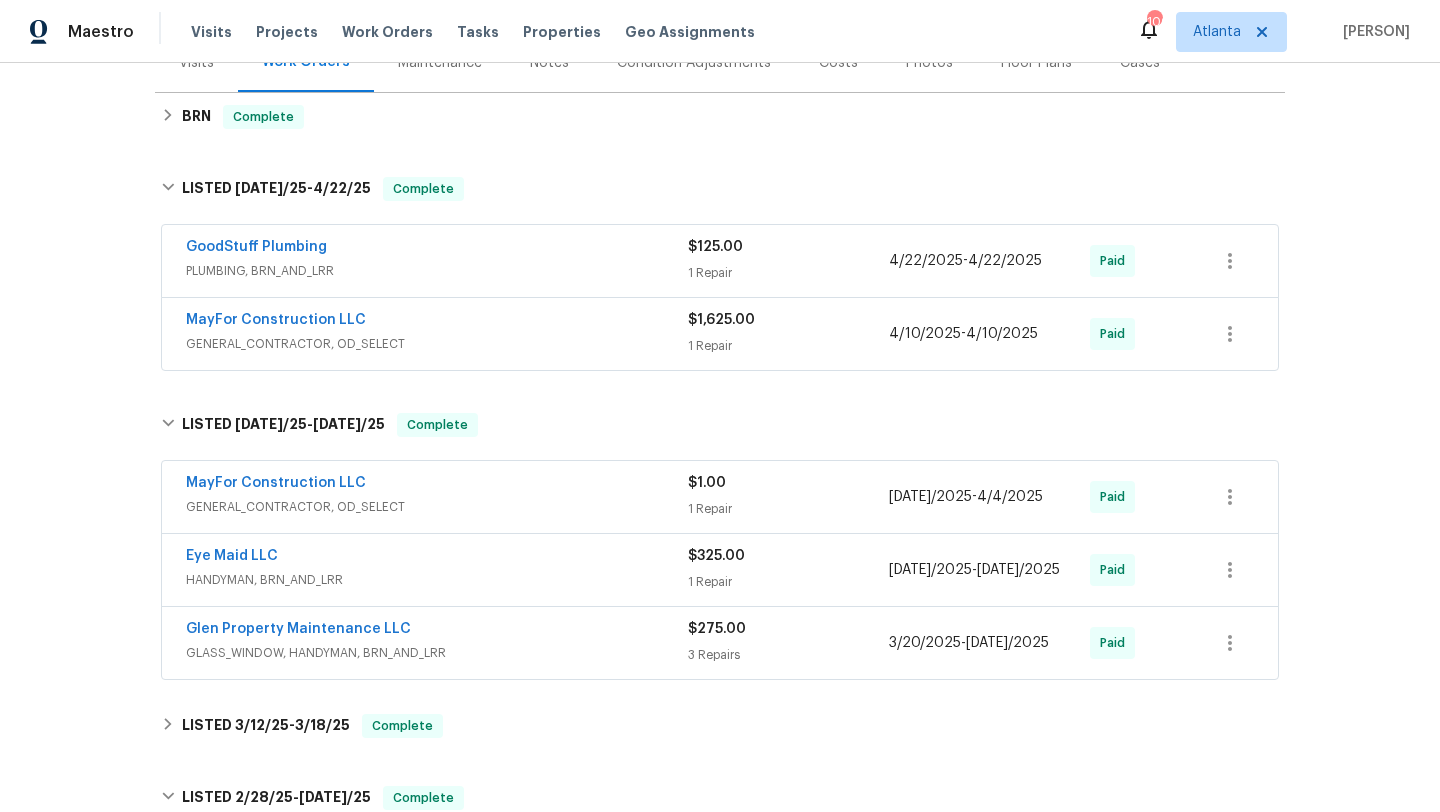 click on "GENERAL_CONTRACTOR, OD_SELECT" at bounding box center (437, 344) 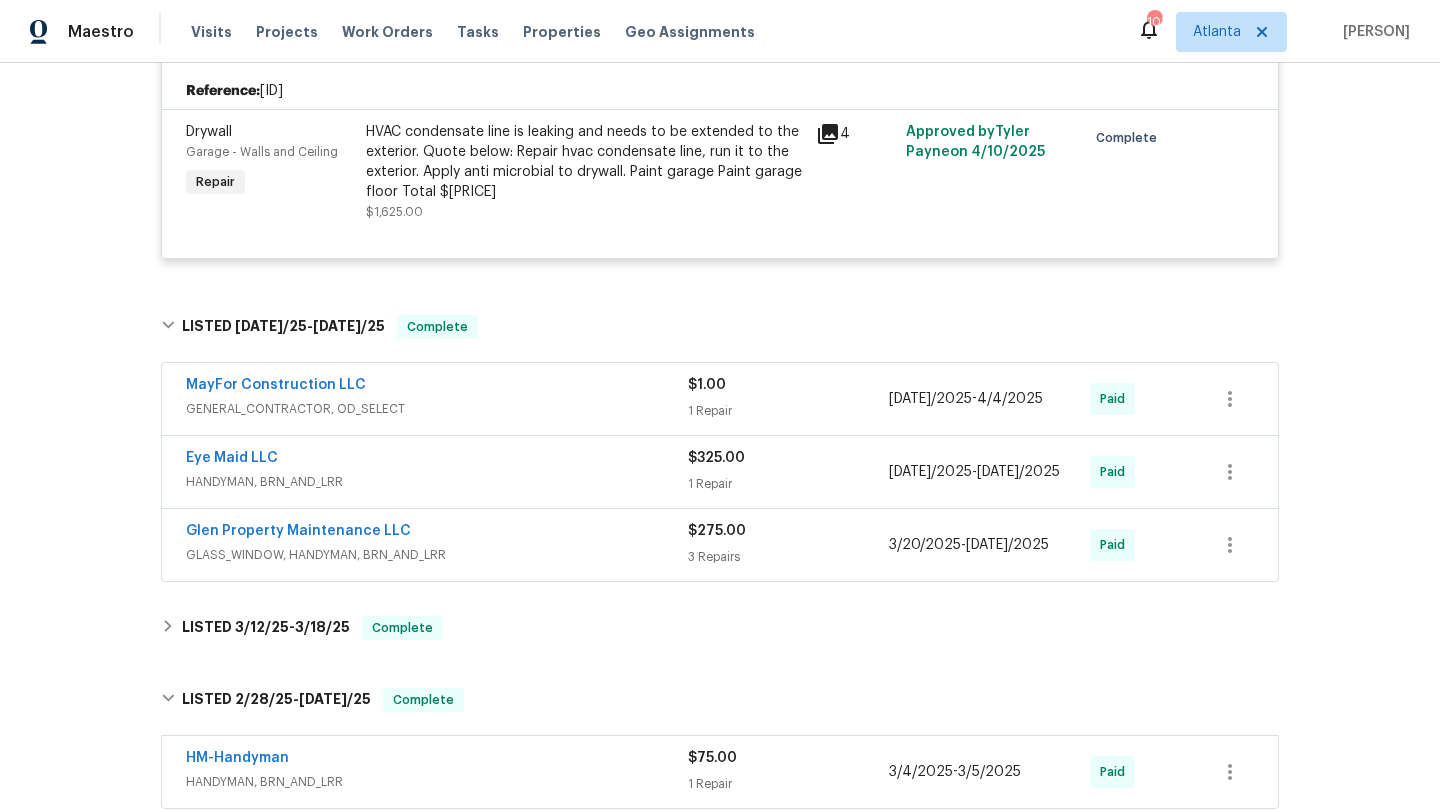 scroll, scrollTop: 642, scrollLeft: 0, axis: vertical 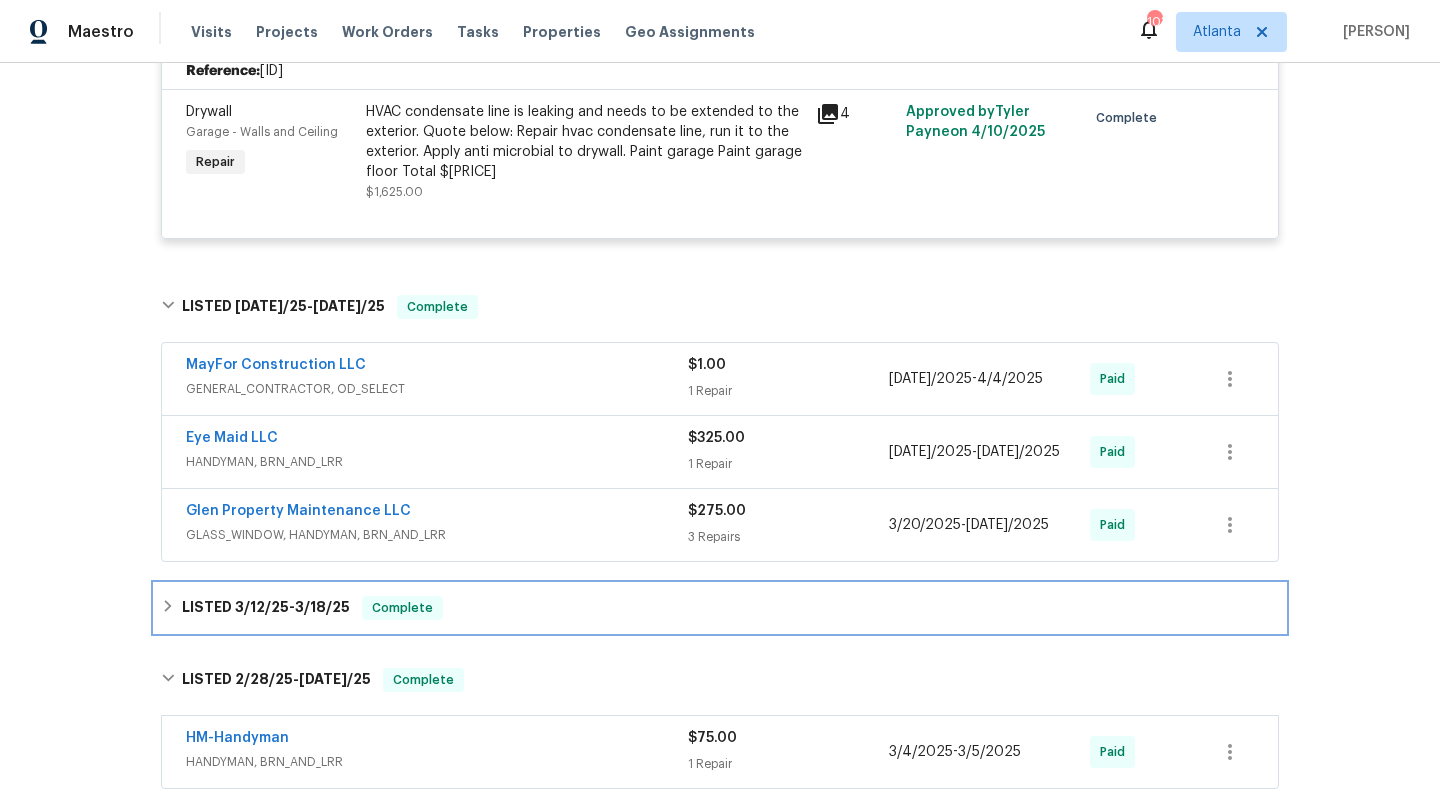 click on "LISTED   3/[DATE]/25  -  3/[DATE]/25 Complete" at bounding box center (720, 608) 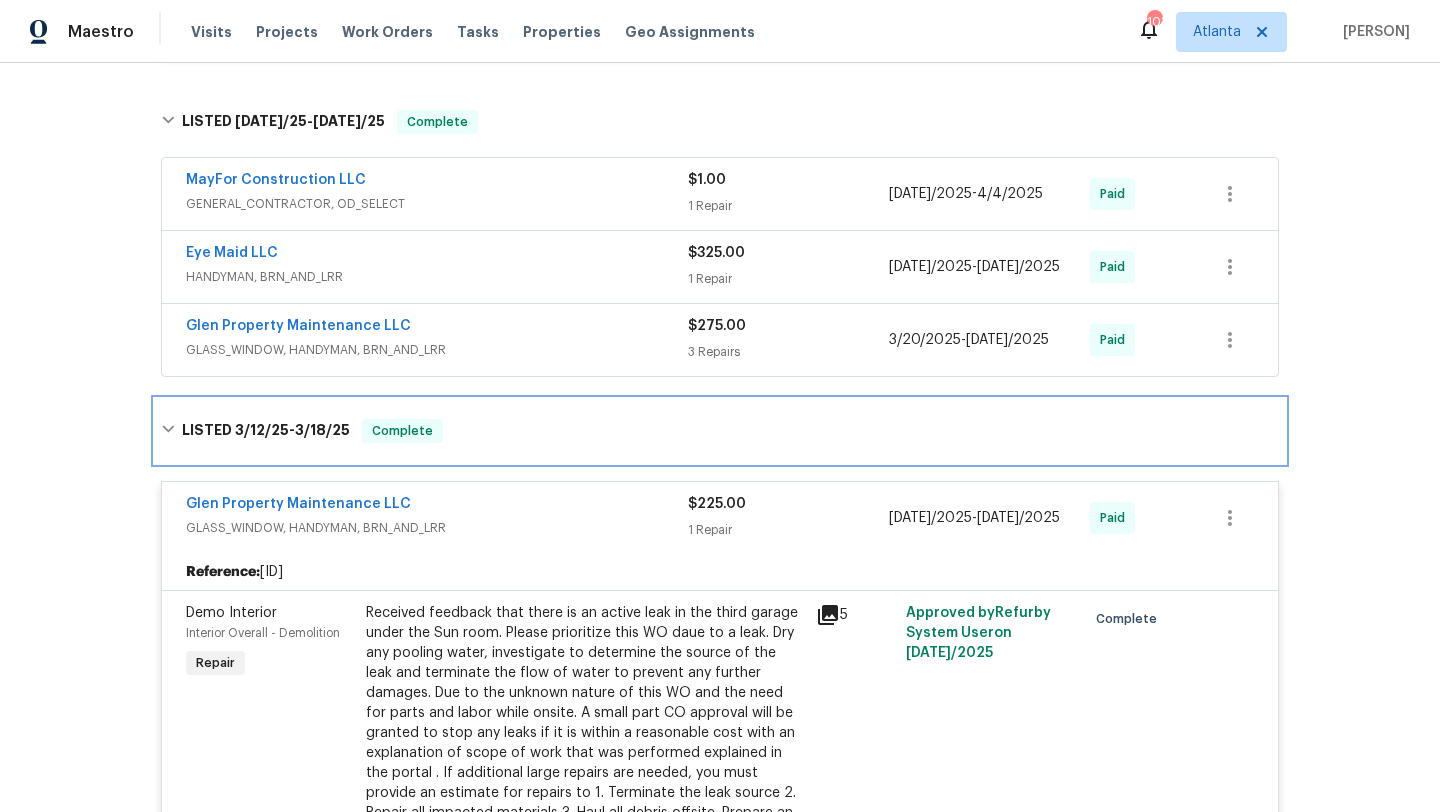 scroll, scrollTop: 787, scrollLeft: 0, axis: vertical 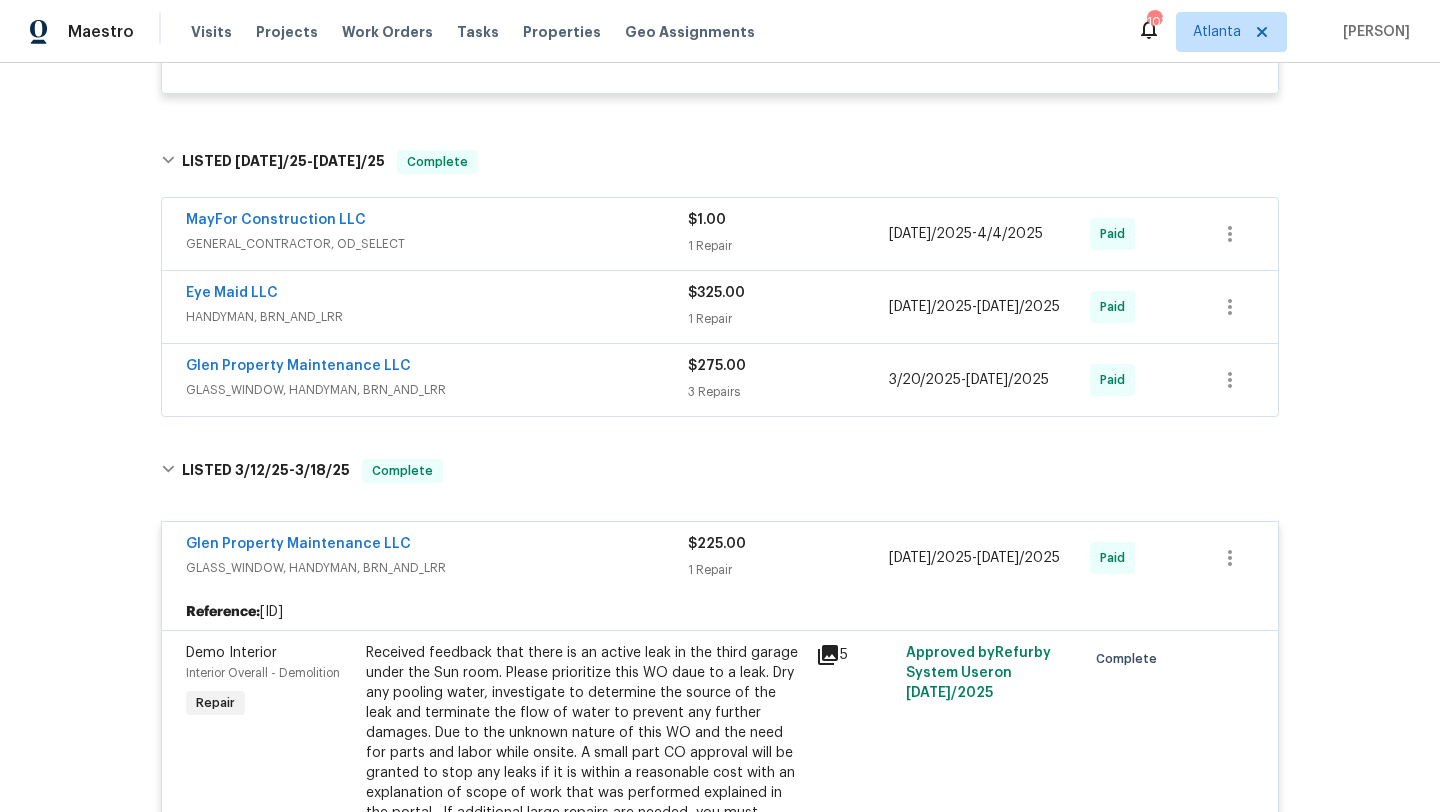 click on "Glen Property Maintenance LLC" at bounding box center (437, 368) 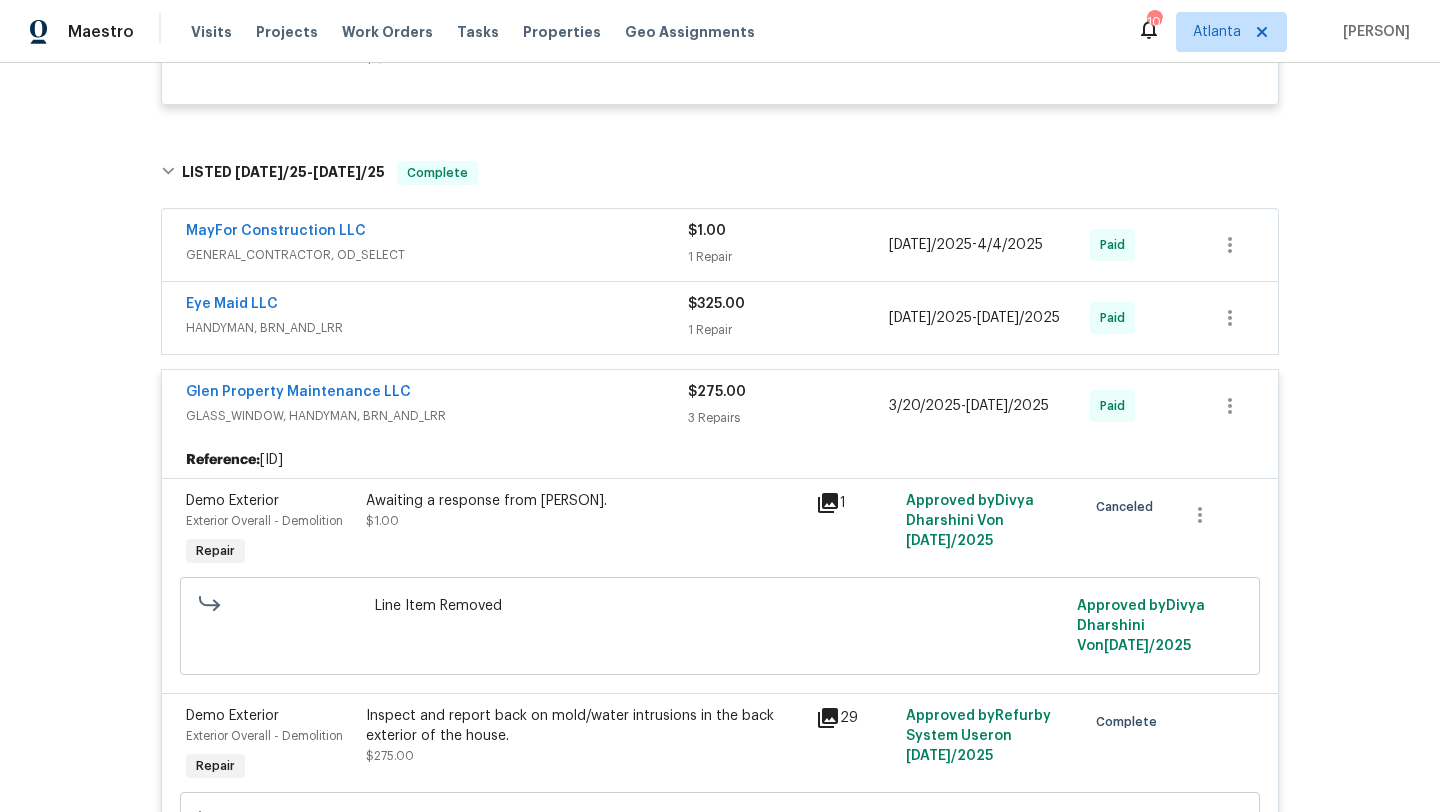 scroll, scrollTop: 0, scrollLeft: 0, axis: both 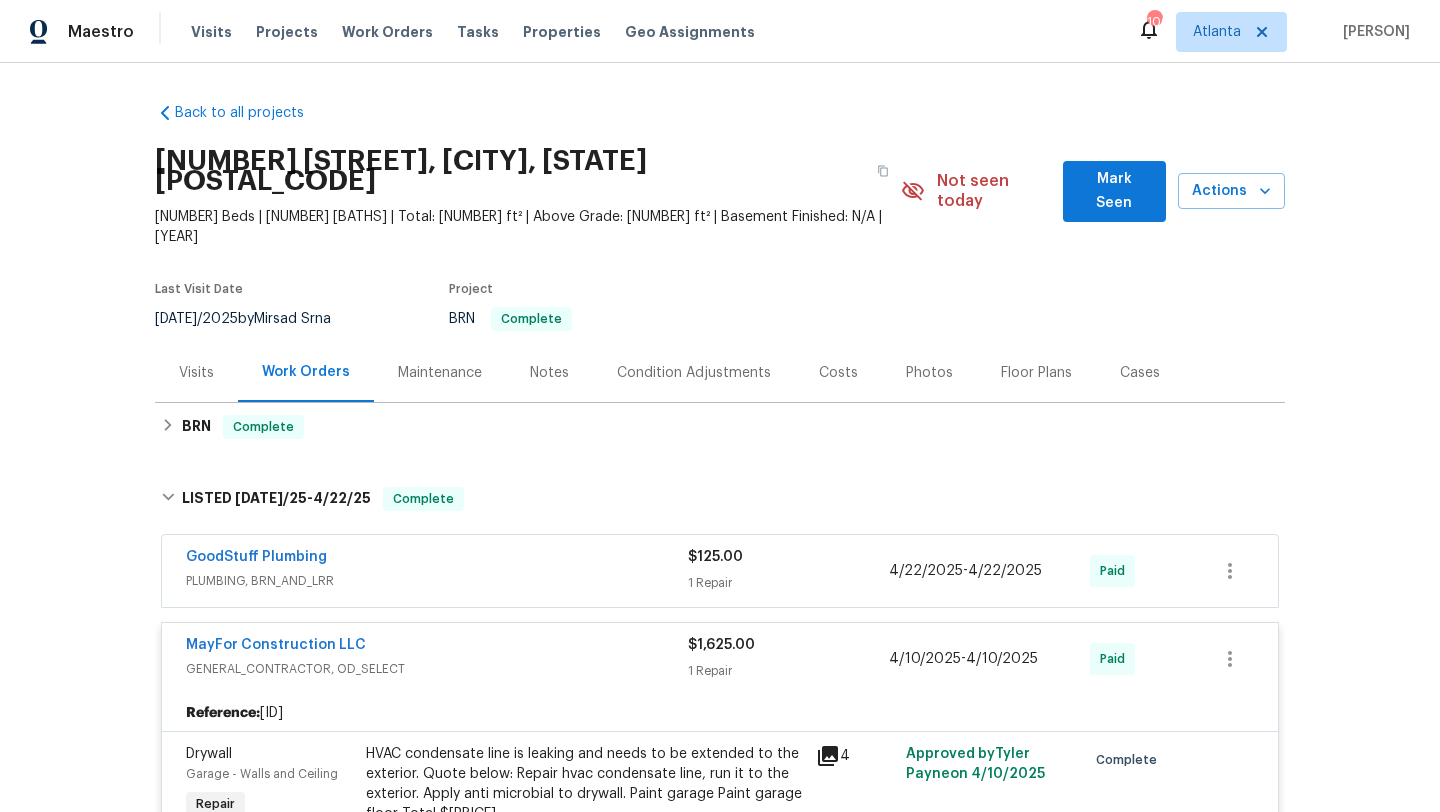 click on "GENERAL_CONTRACTOR, OD_SELECT" at bounding box center [437, 669] 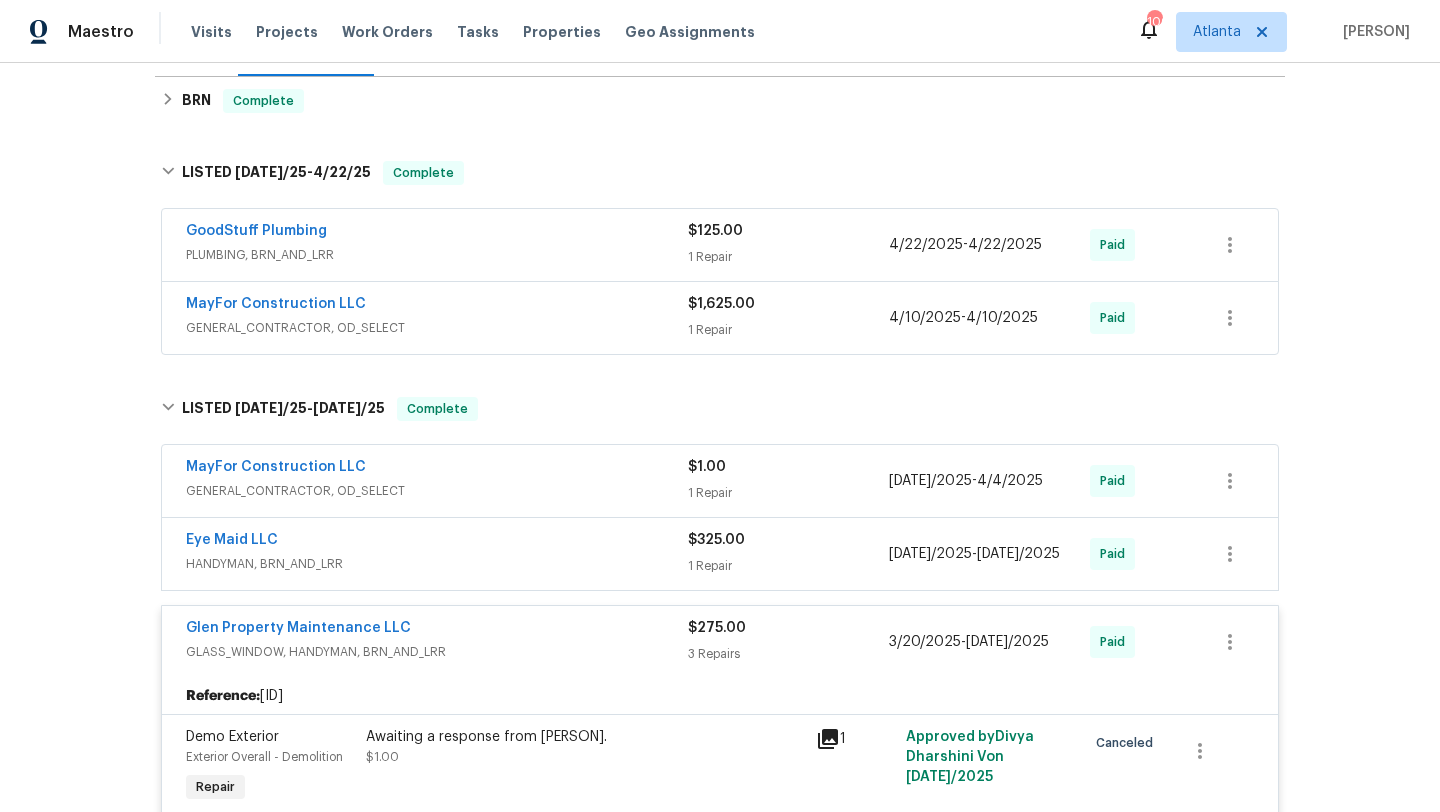 scroll, scrollTop: 472, scrollLeft: 0, axis: vertical 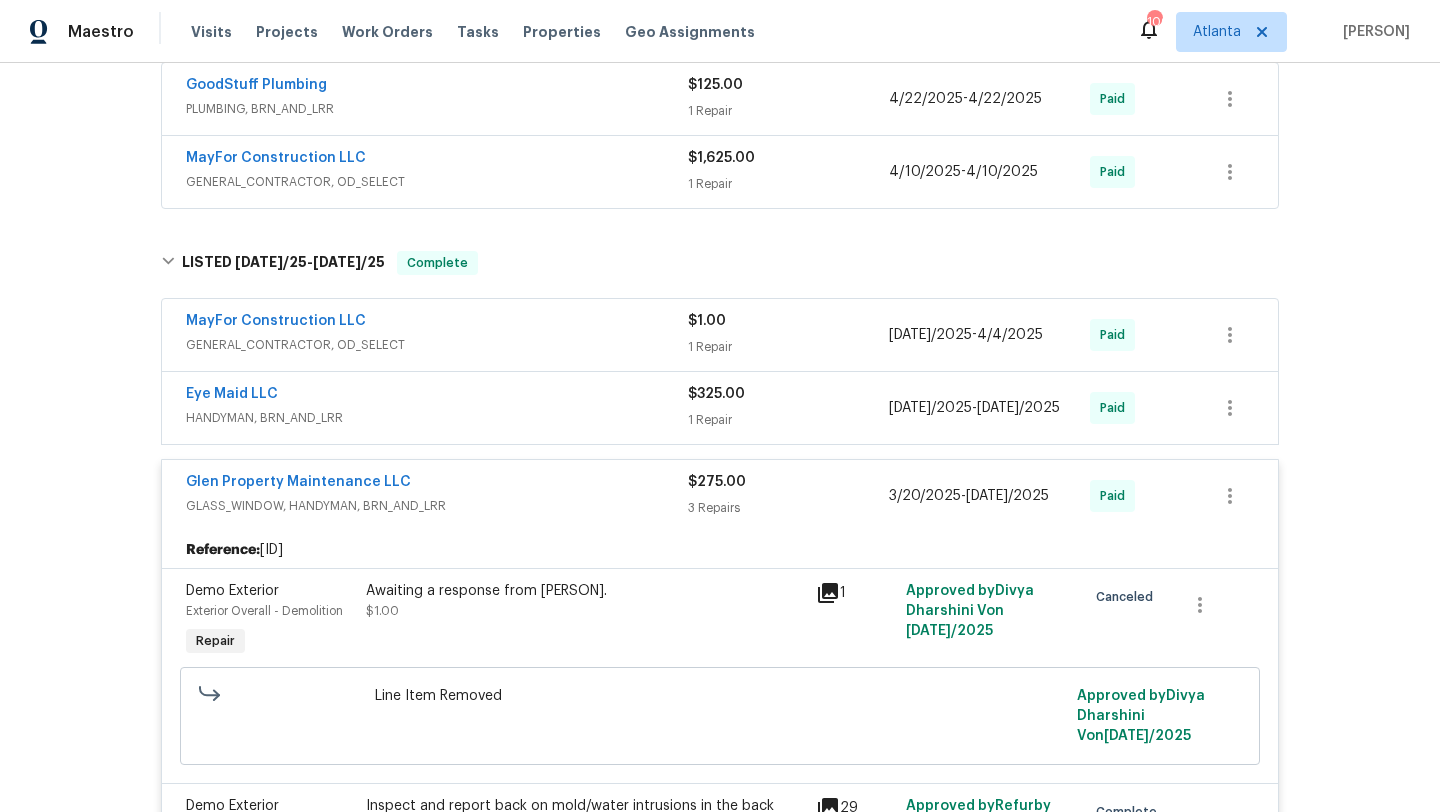 click on "Glen Property Maintenance LLC" at bounding box center [437, 484] 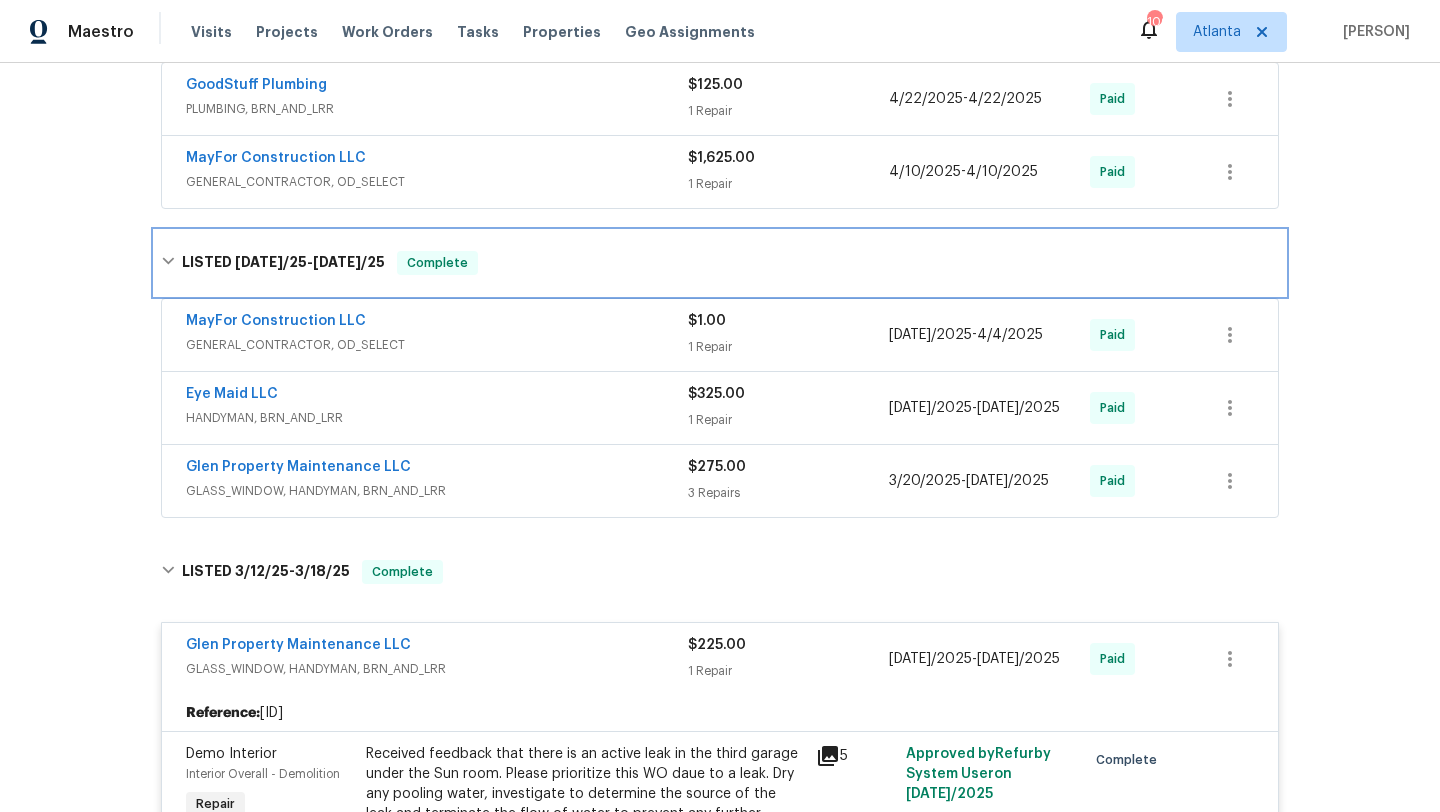 click on "LISTED   3/[DATE]/25  -  4/[DATE]/25 Complete" at bounding box center (720, 263) 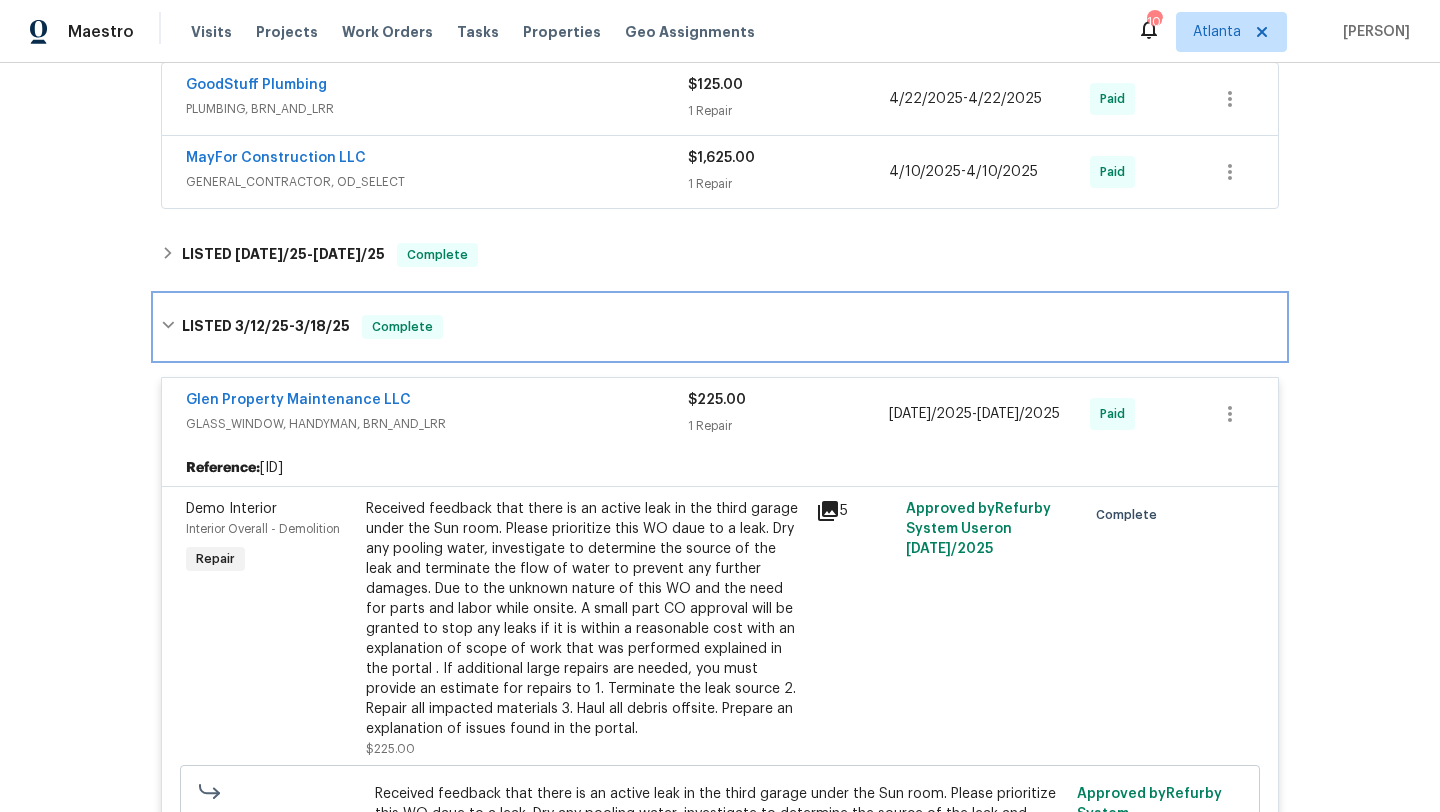 click on "3/12/25" at bounding box center (262, 326) 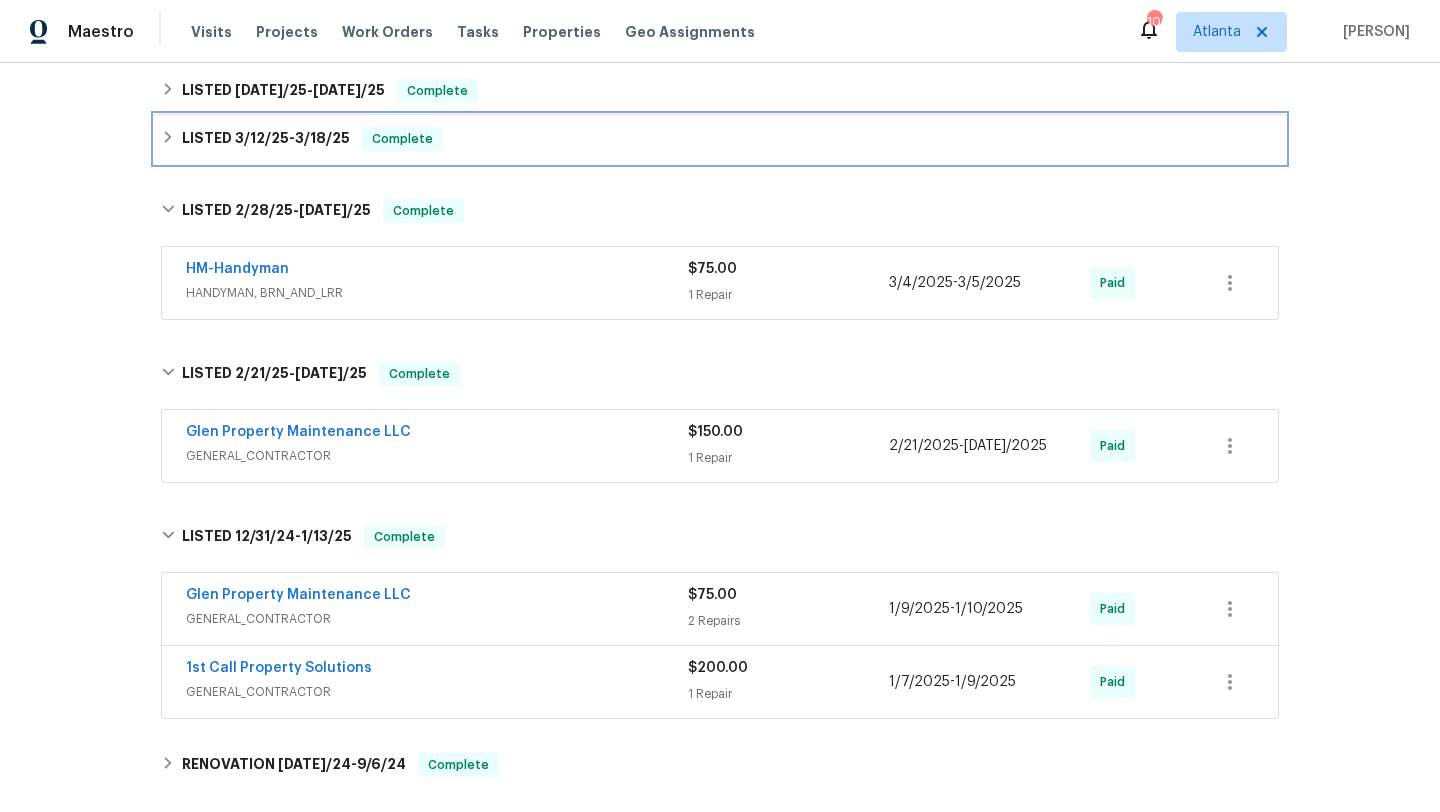 scroll, scrollTop: 654, scrollLeft: 0, axis: vertical 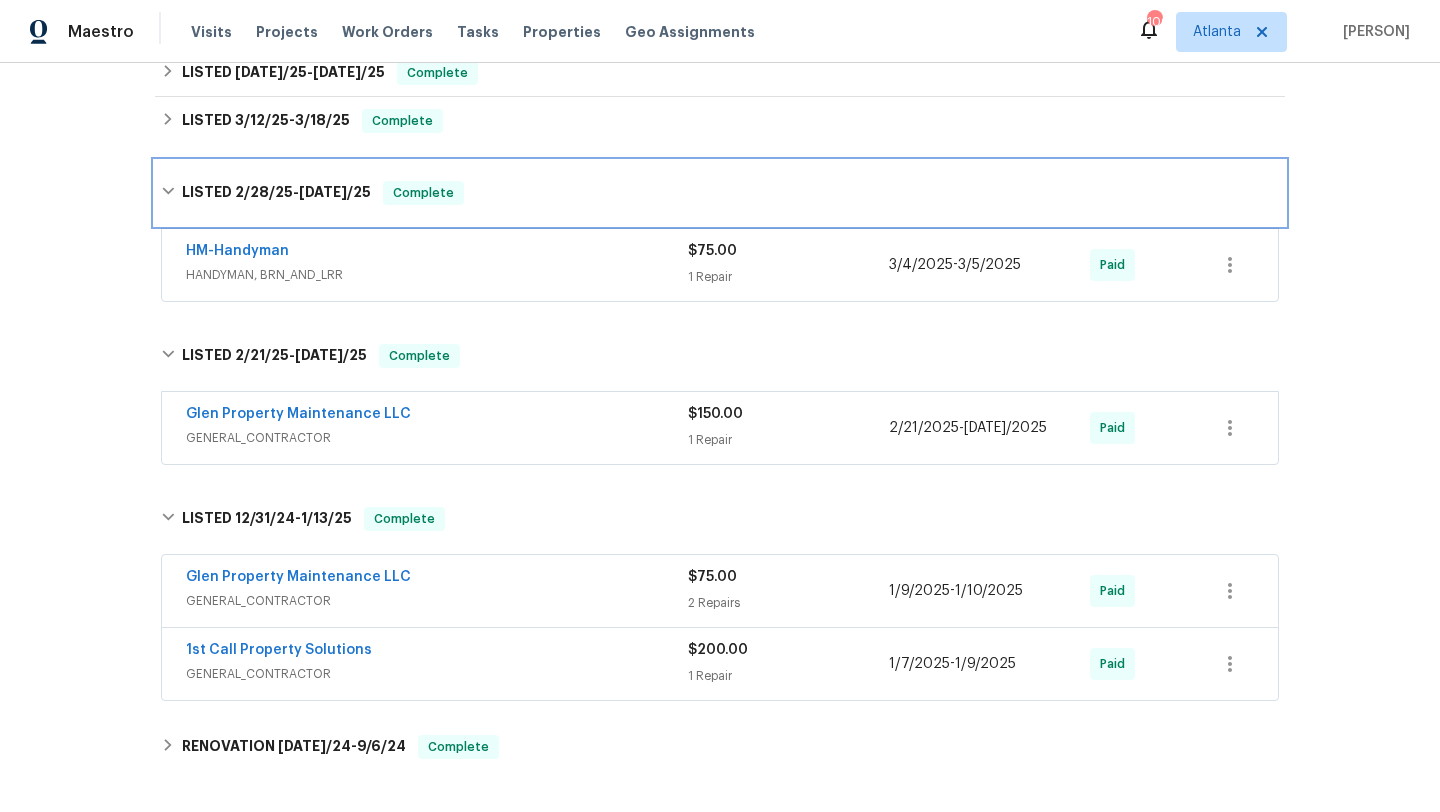 click on "LISTED   2/[DATE]/25  -  3/[DATE]/25" at bounding box center (276, 193) 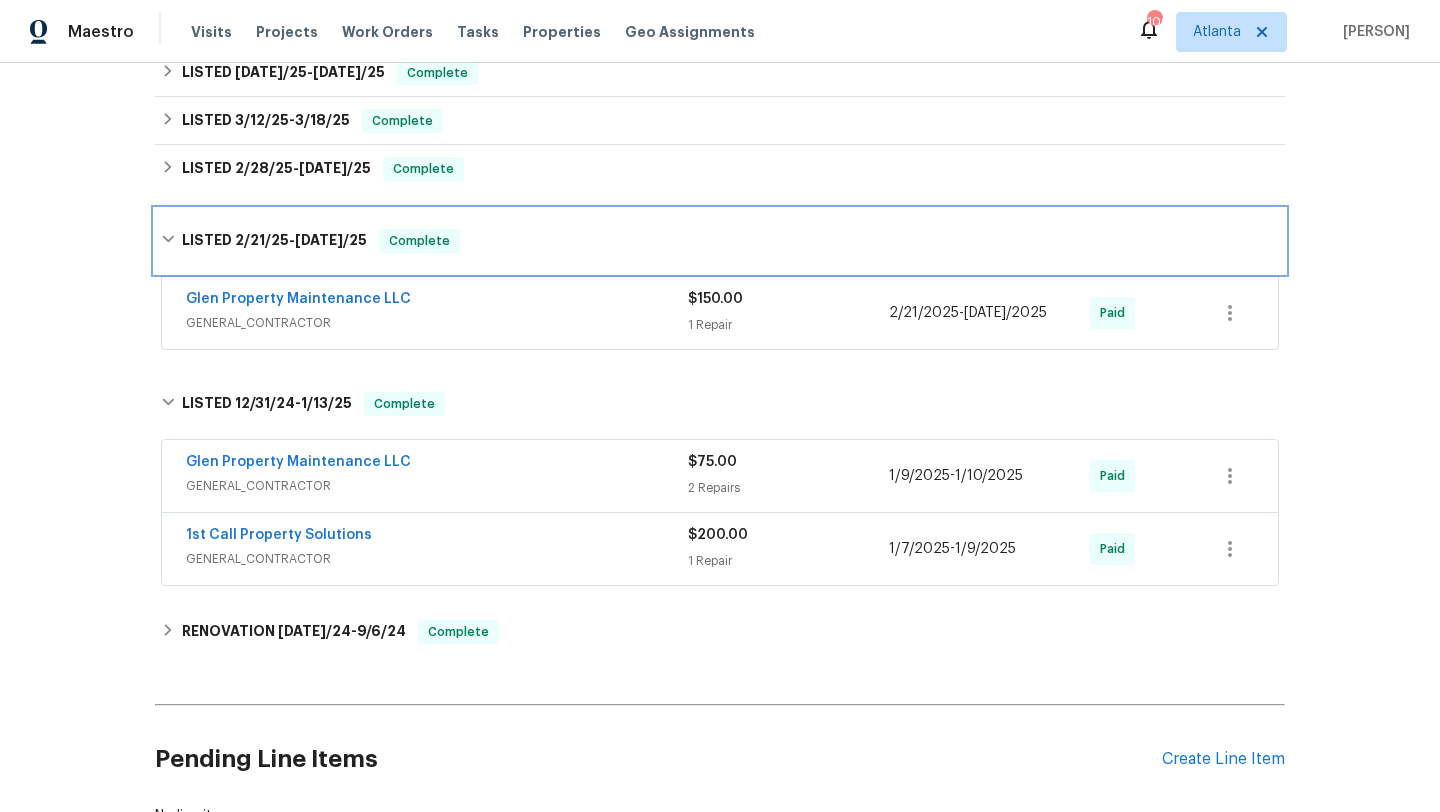 click on "LISTED   2/[DATE]/25  -  2/[DATE]/25" at bounding box center (274, 241) 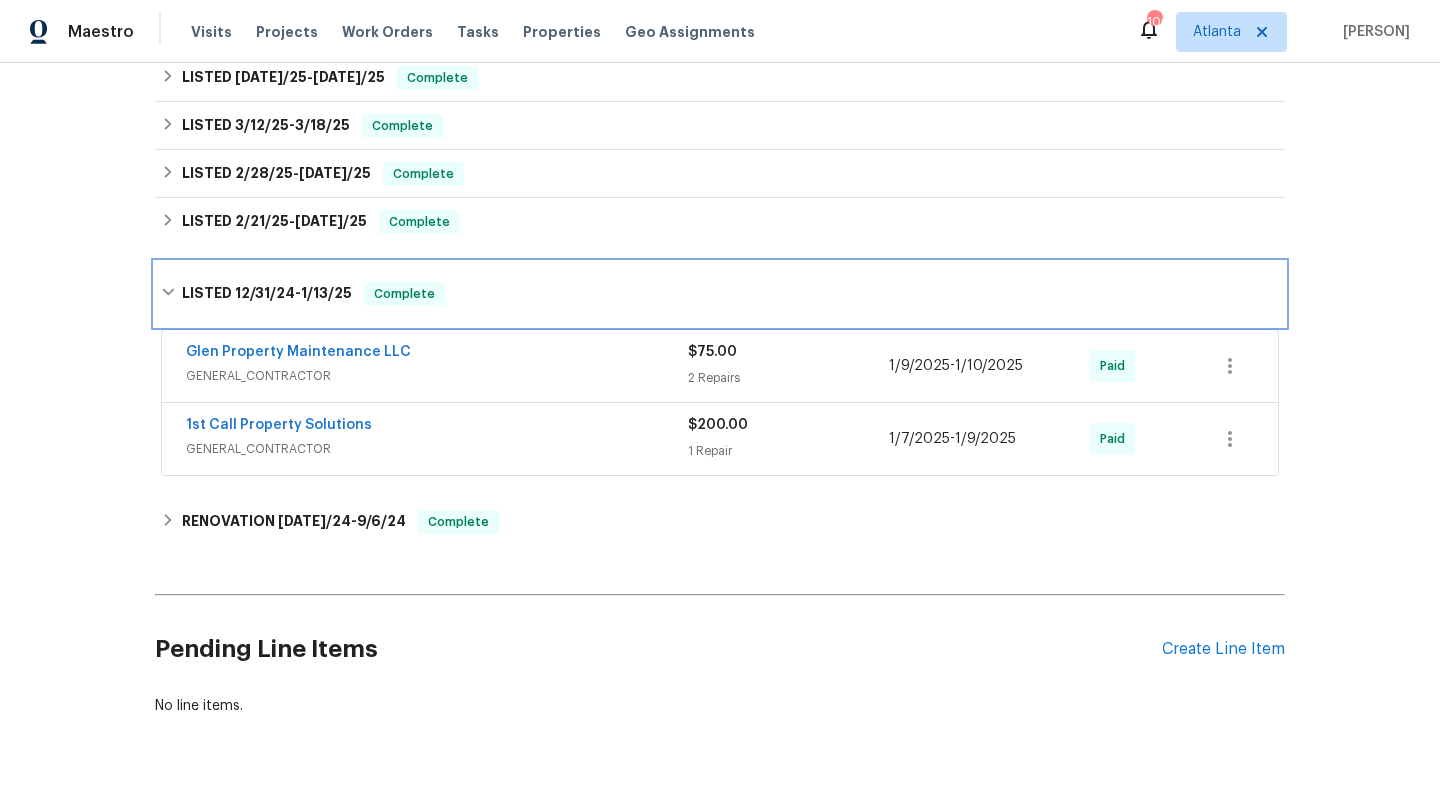 click on "[DATE]/24  -  [DATE]/25" at bounding box center (293, 293) 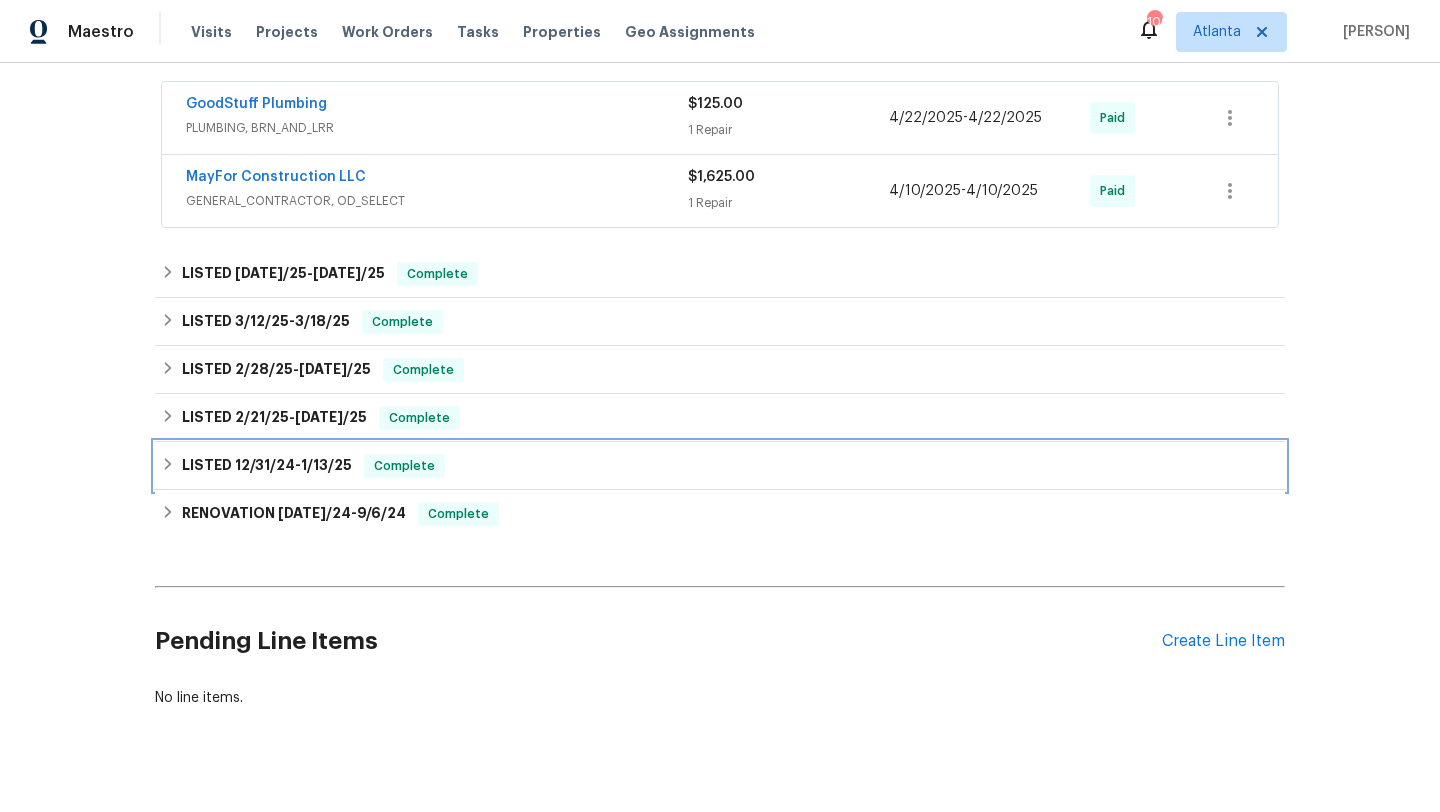 scroll, scrollTop: 445, scrollLeft: 0, axis: vertical 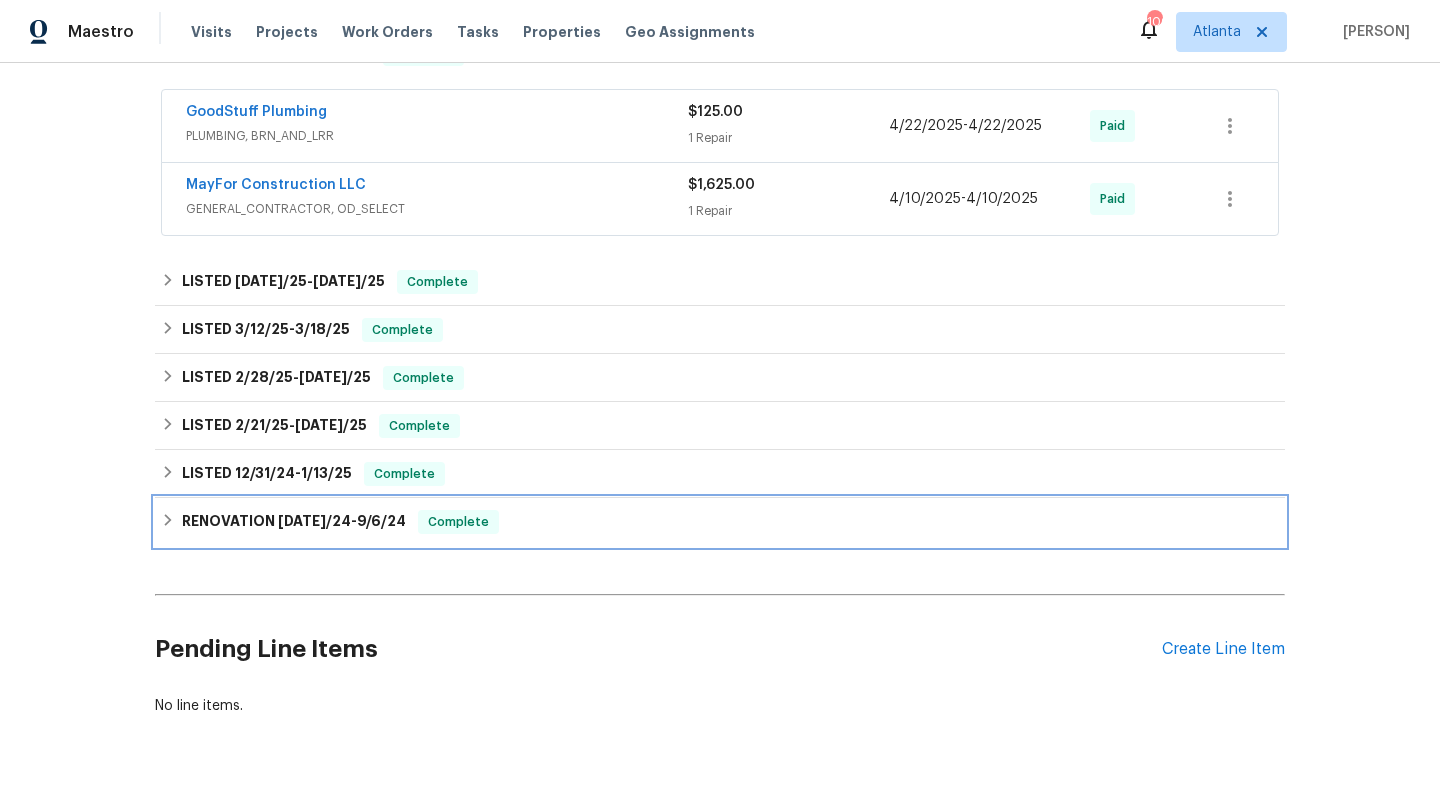 click on "RENOVATION   [DATE]/24  -  [DATE]/24 Complete" at bounding box center [720, 522] 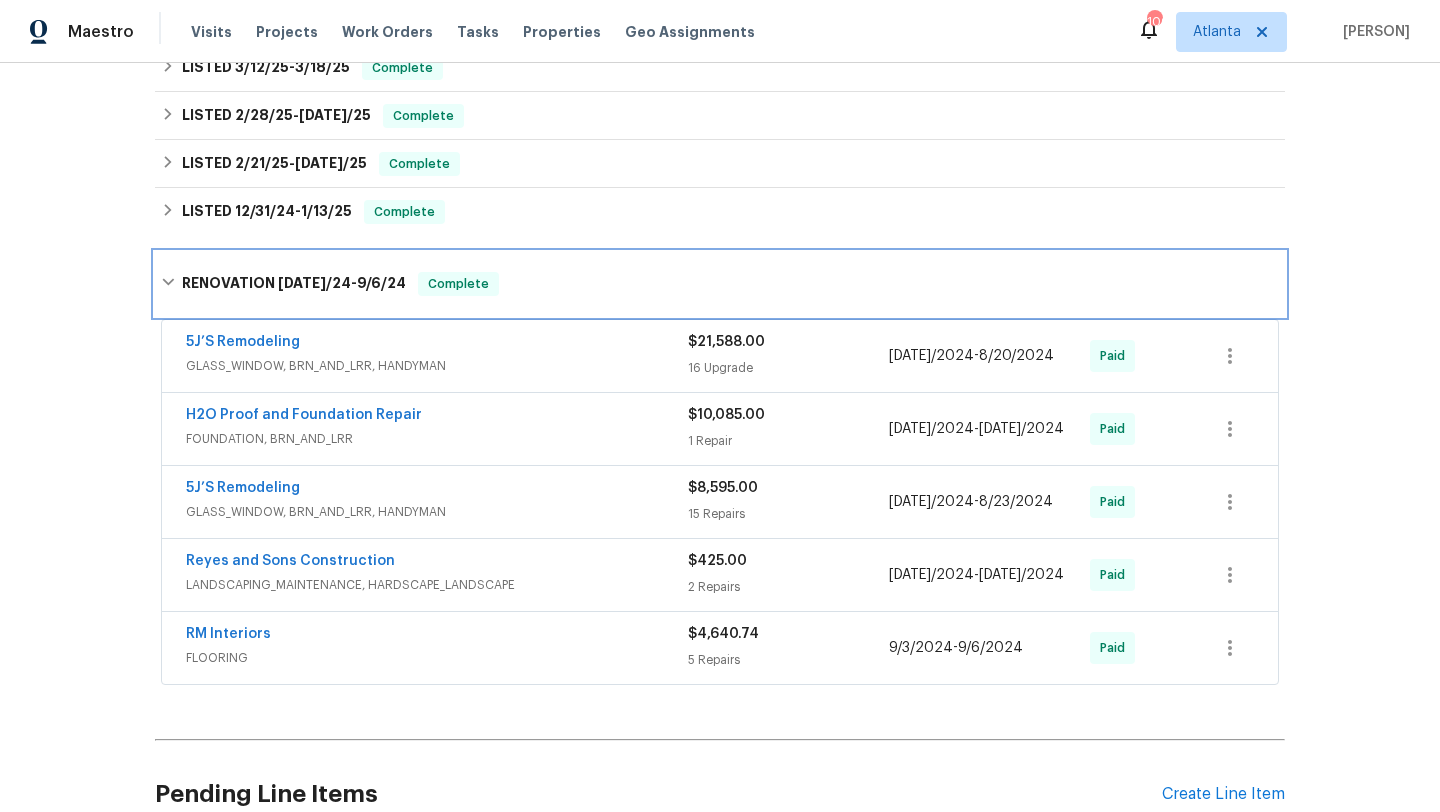 scroll, scrollTop: 725, scrollLeft: 0, axis: vertical 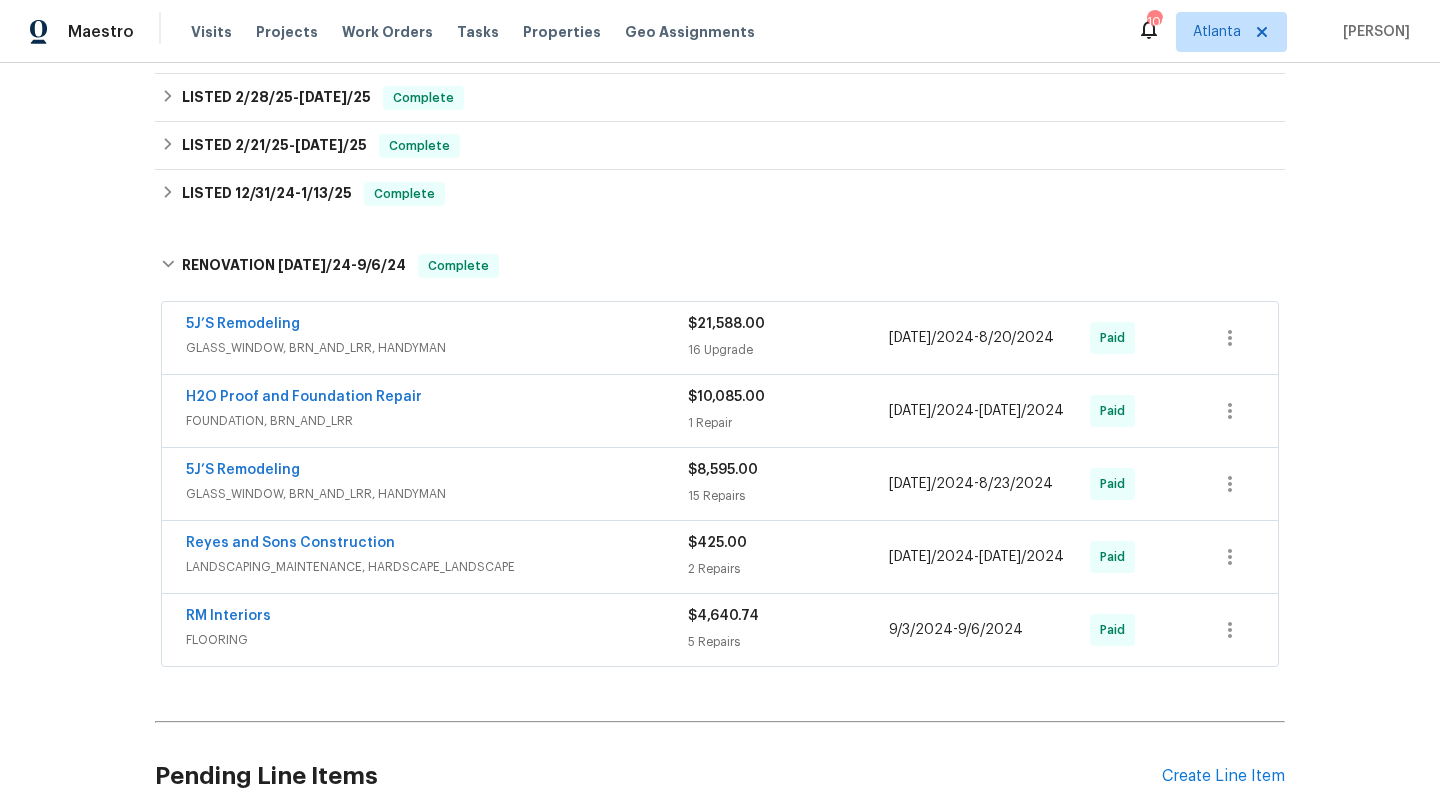 click on "H2O Proof and Foundation Repair" at bounding box center [437, 399] 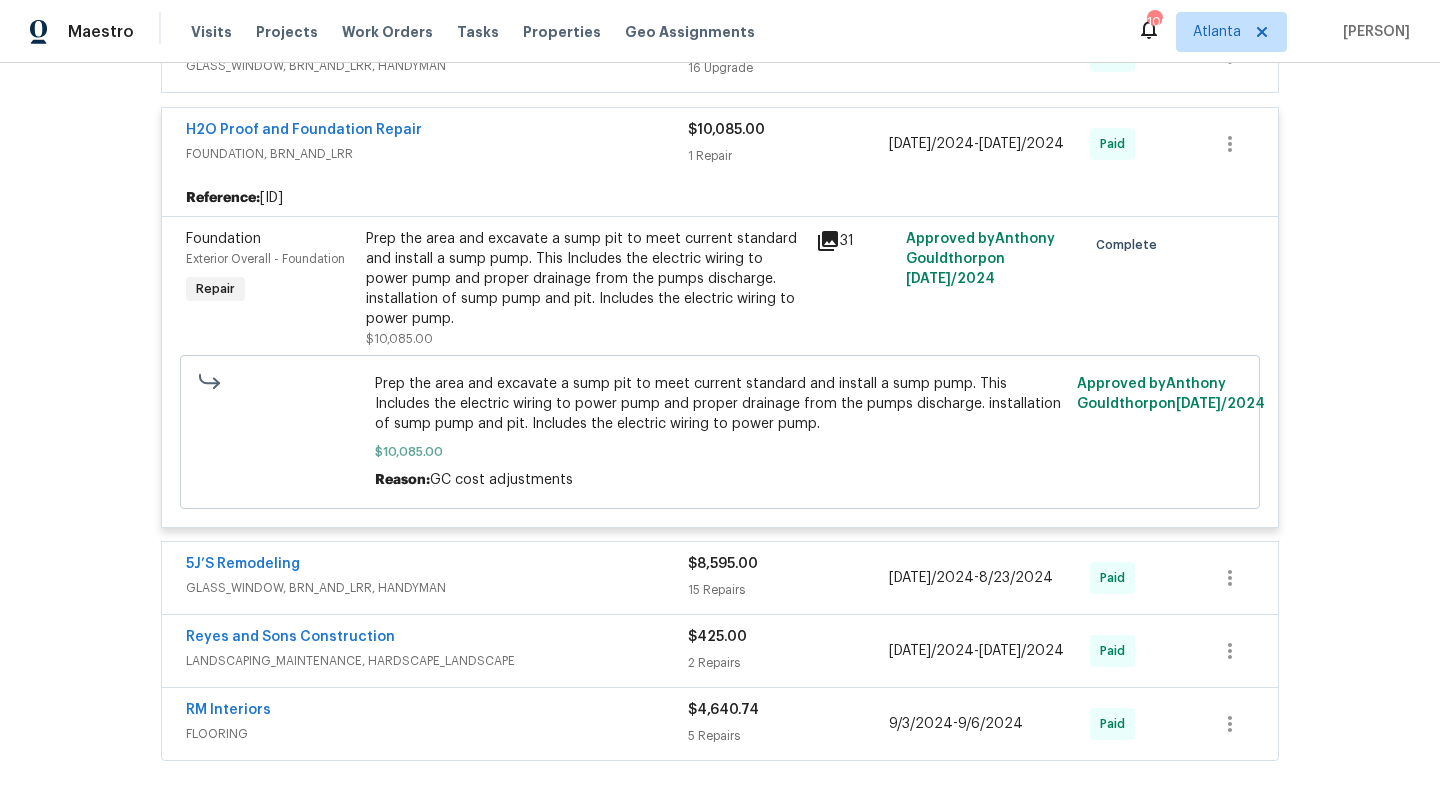 scroll, scrollTop: 1008, scrollLeft: 0, axis: vertical 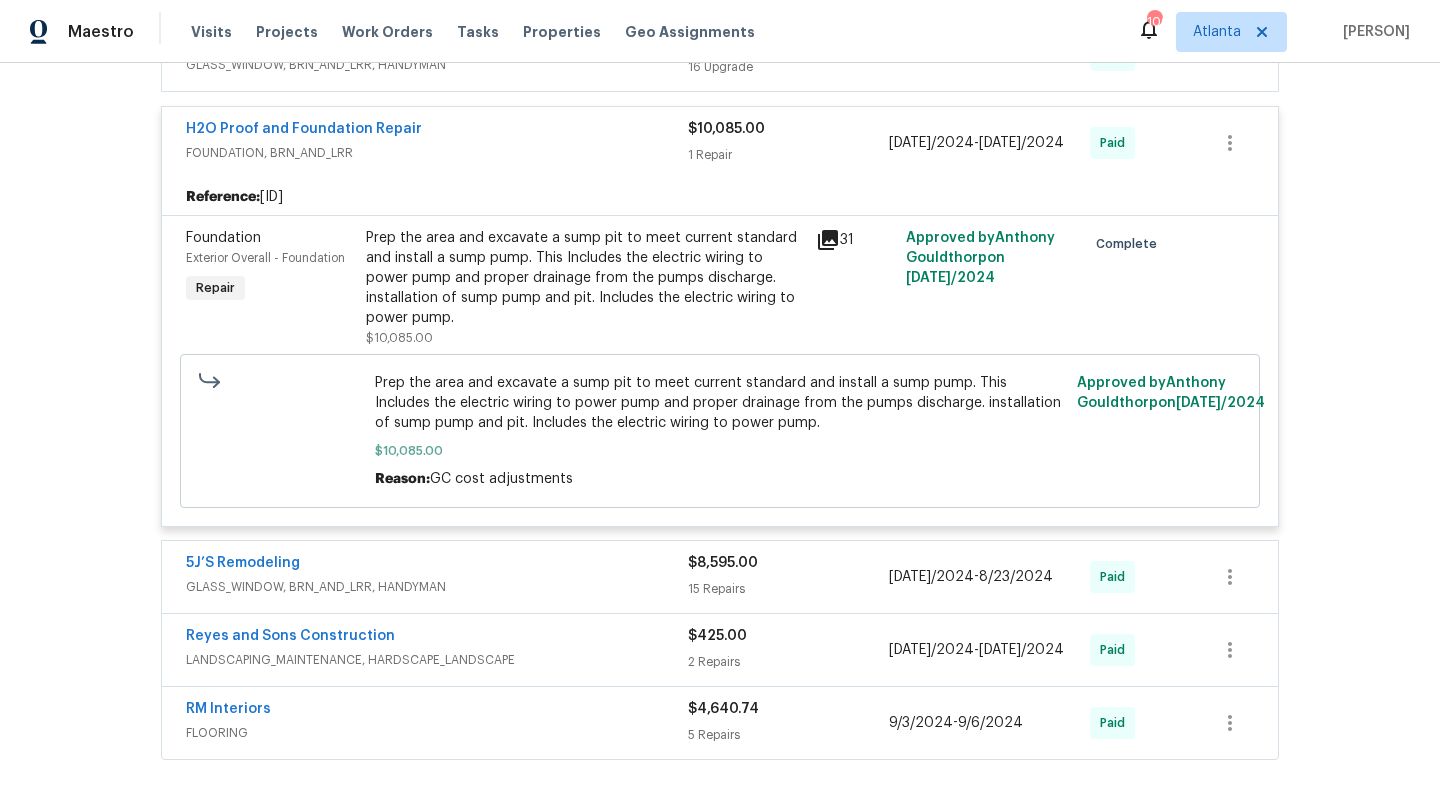 click on "GLASS_WINDOW, BRN_AND_LRR, HANDYMAN" at bounding box center [437, 587] 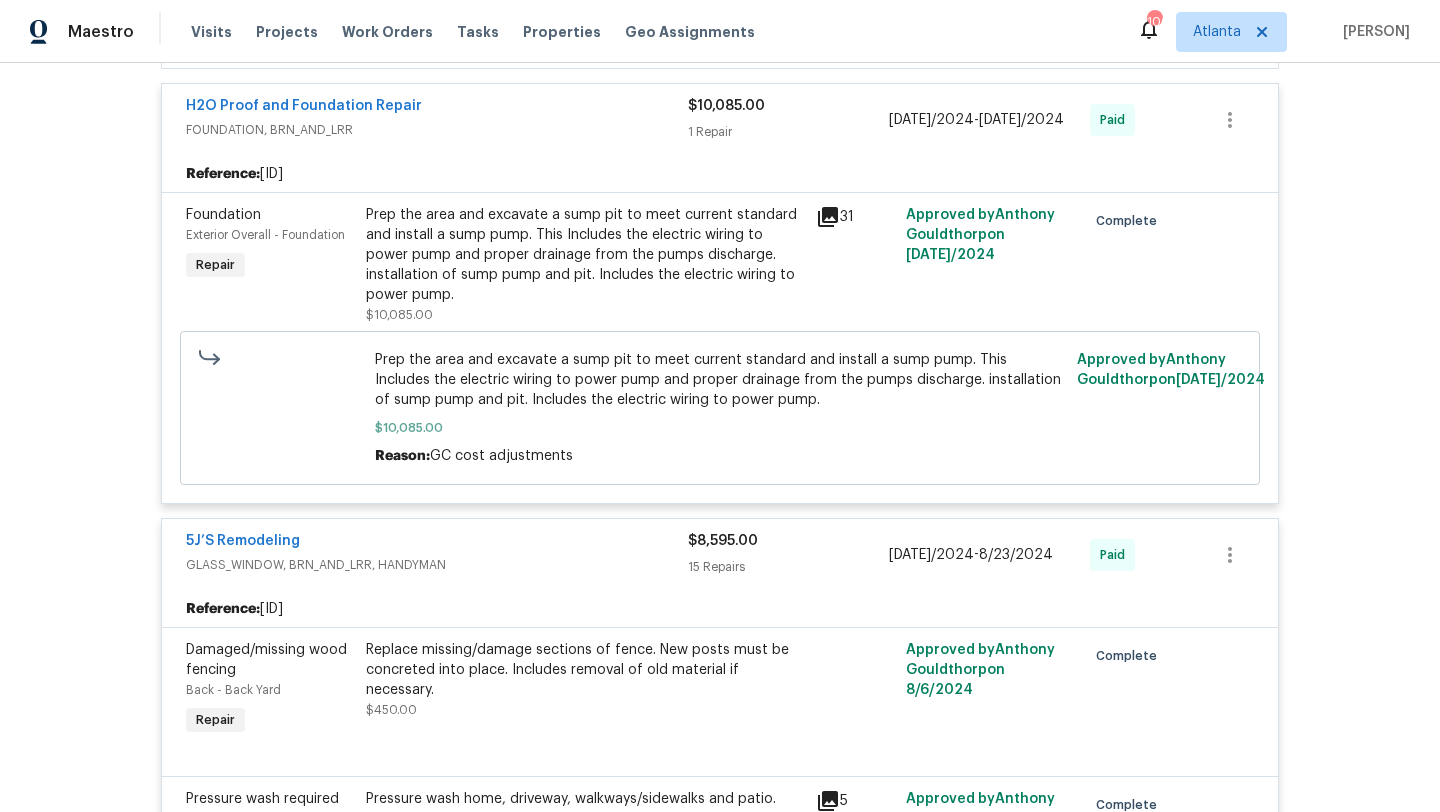 scroll, scrollTop: 1033, scrollLeft: 0, axis: vertical 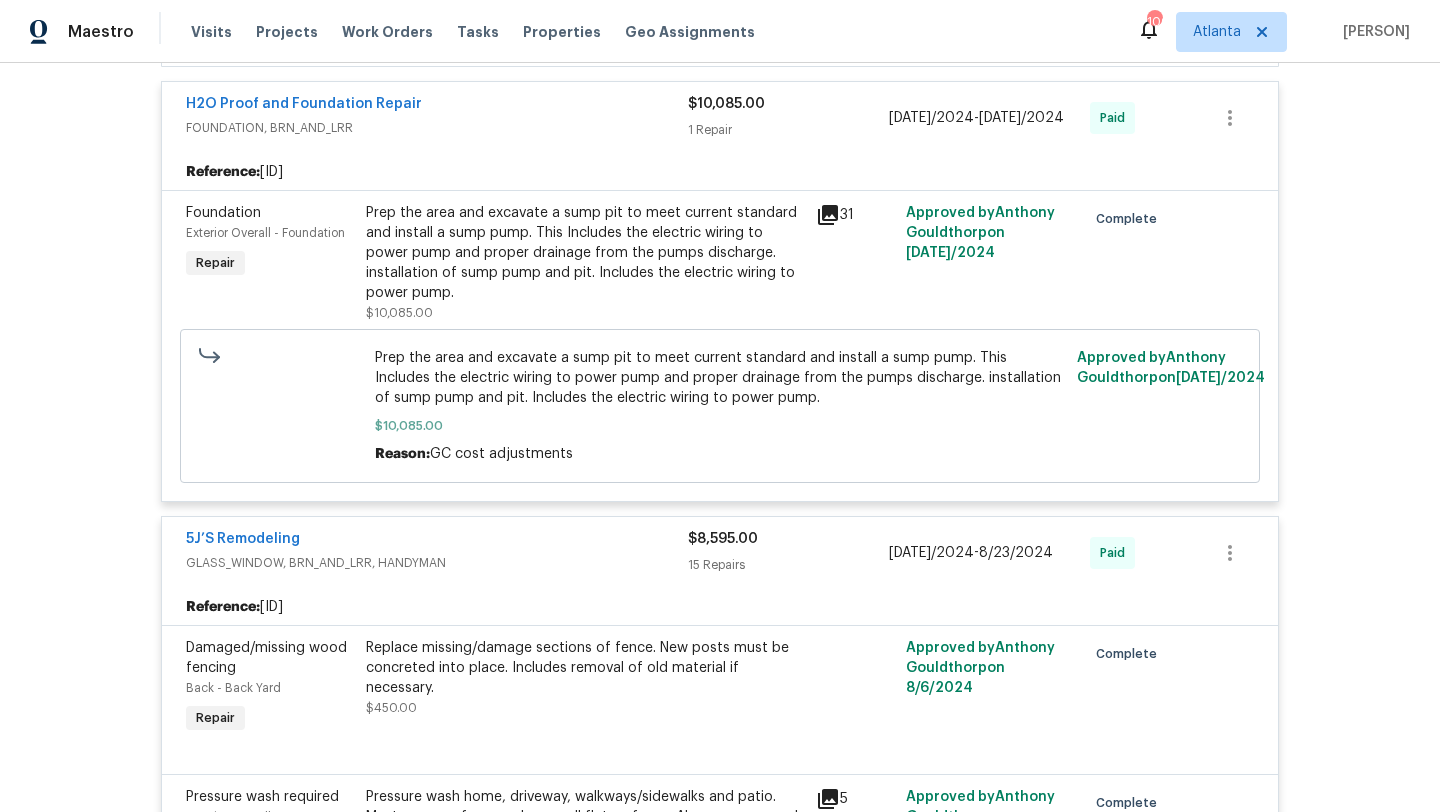 click on "Reference:  [ID]" at bounding box center [720, 172] 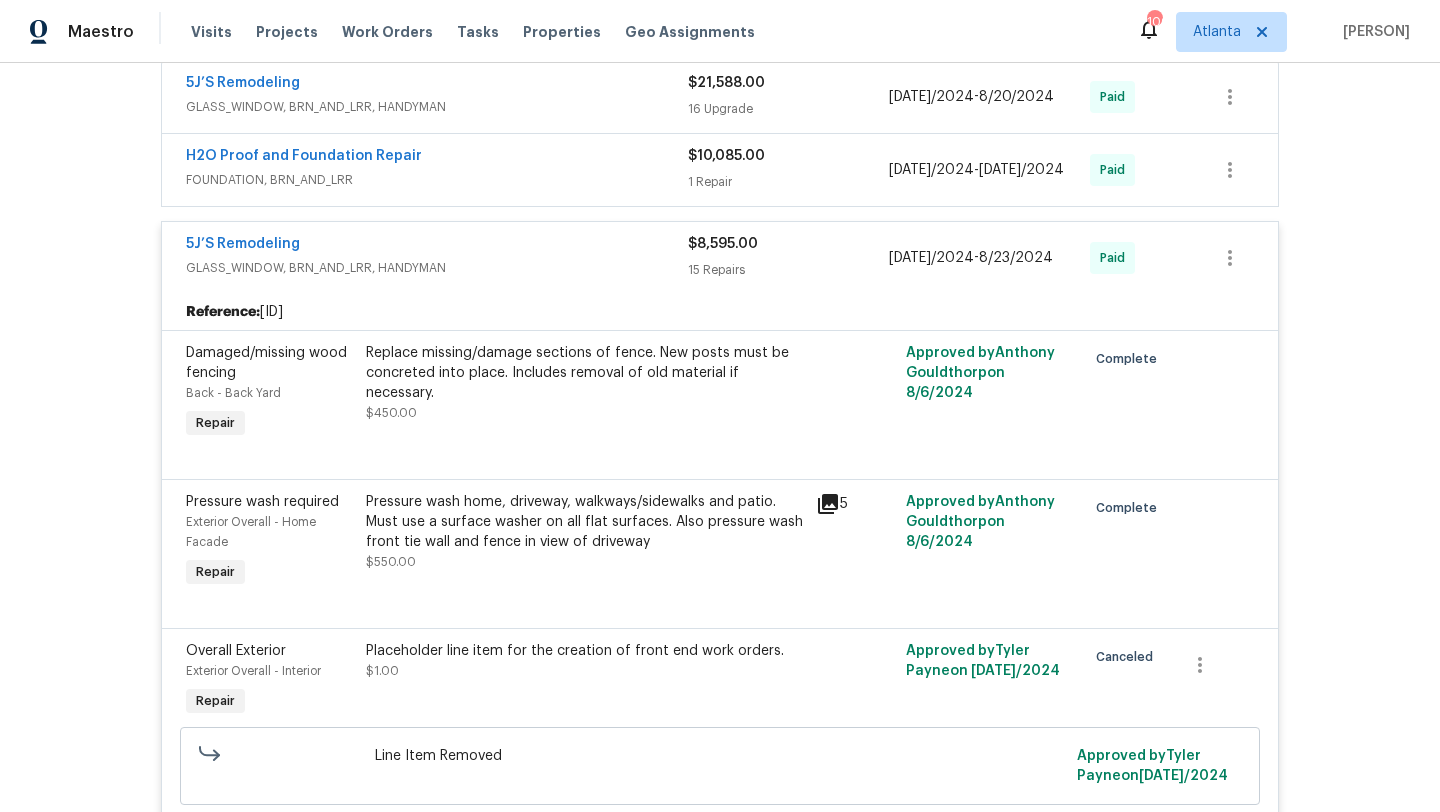 scroll, scrollTop: 897, scrollLeft: 0, axis: vertical 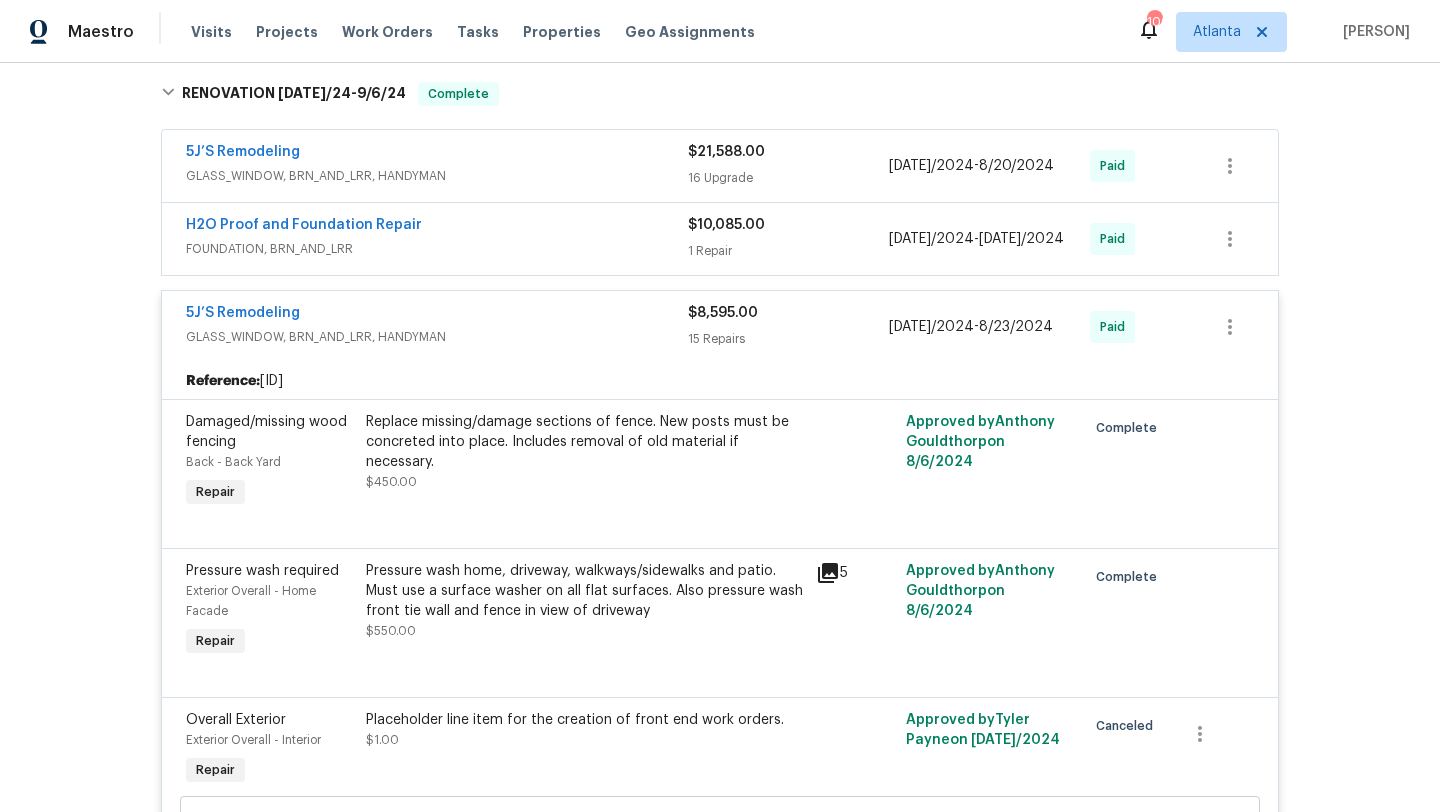 click on "Reference:  [ID]" at bounding box center (720, 381) 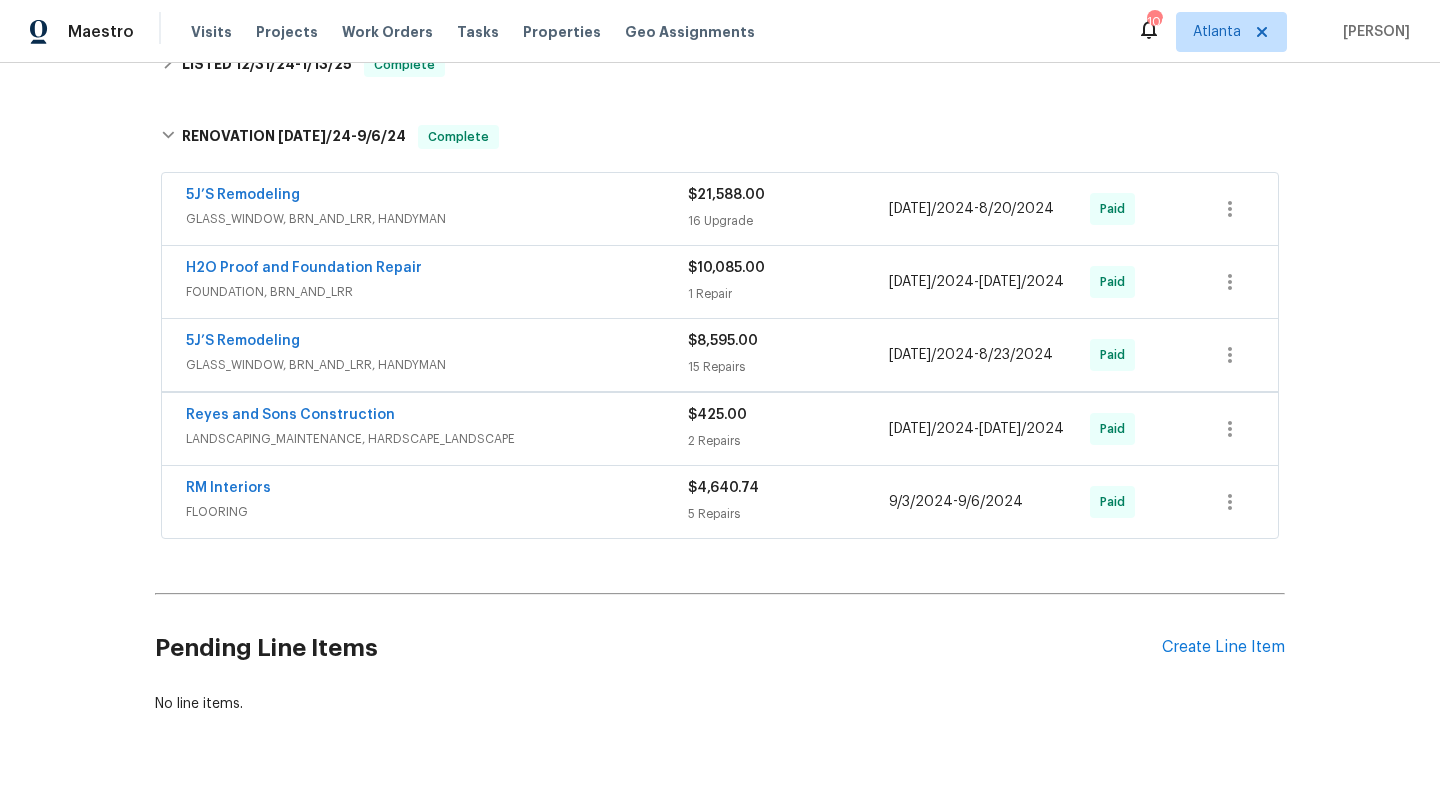 scroll, scrollTop: 852, scrollLeft: 0, axis: vertical 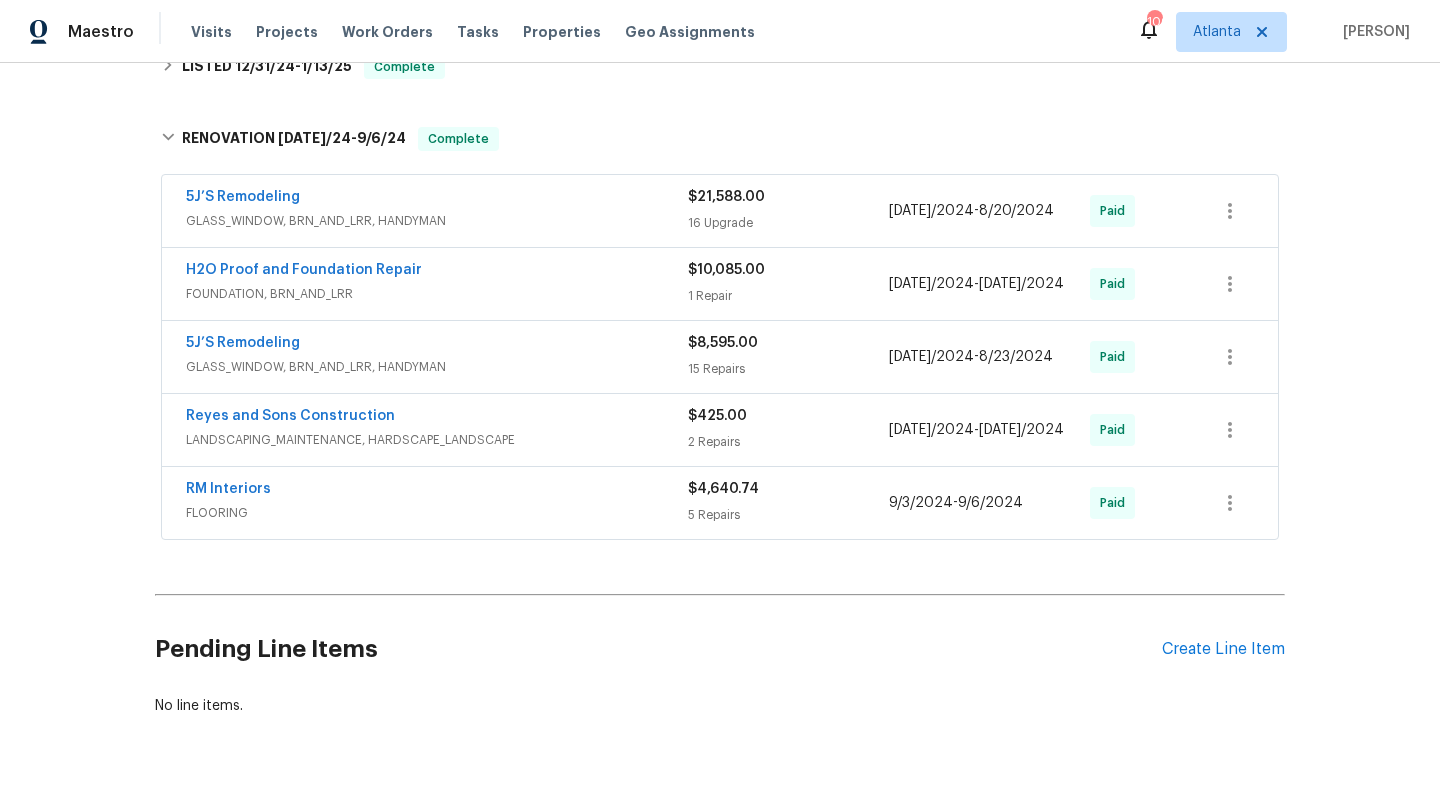 click on "RM Interiors" at bounding box center [437, 491] 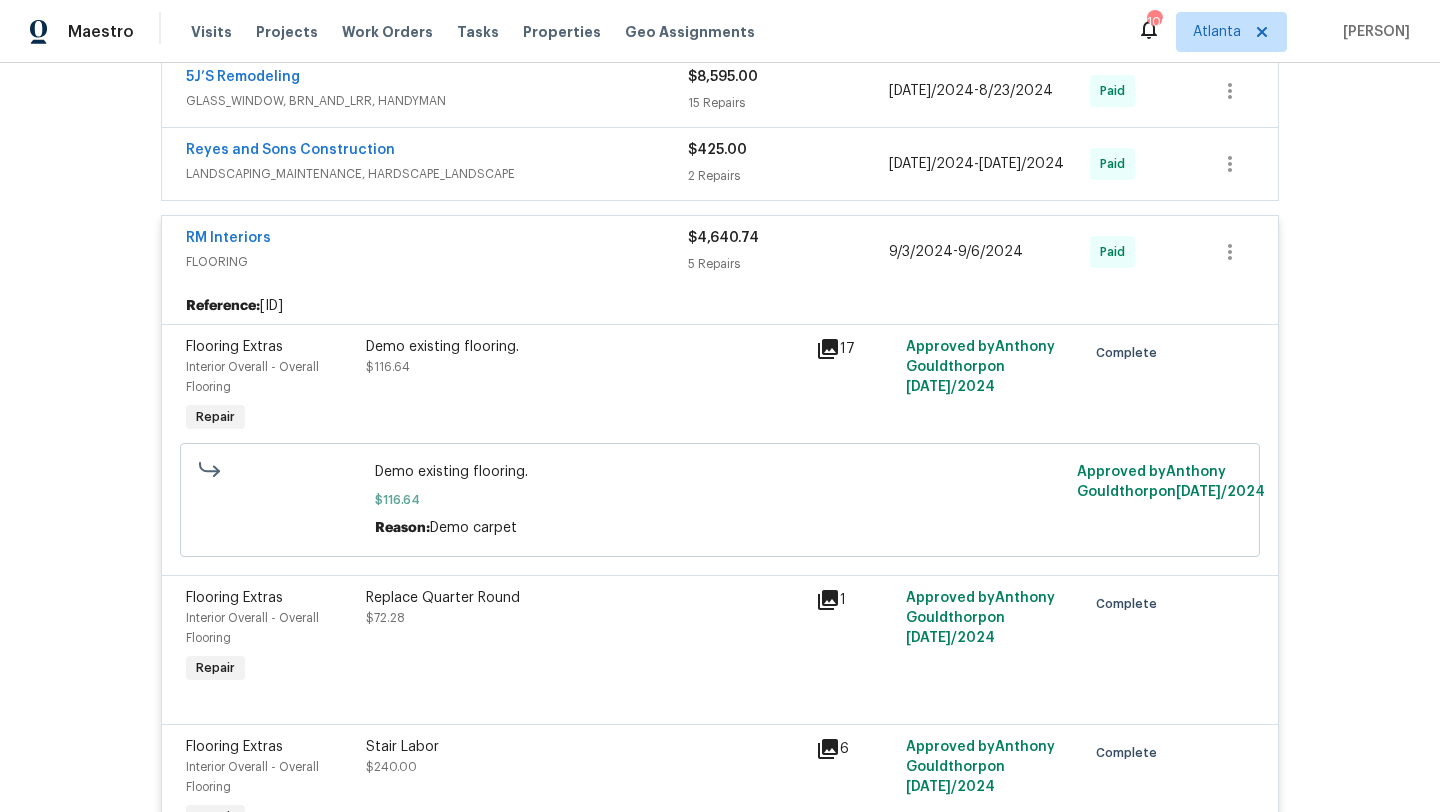 scroll, scrollTop: 1108, scrollLeft: 0, axis: vertical 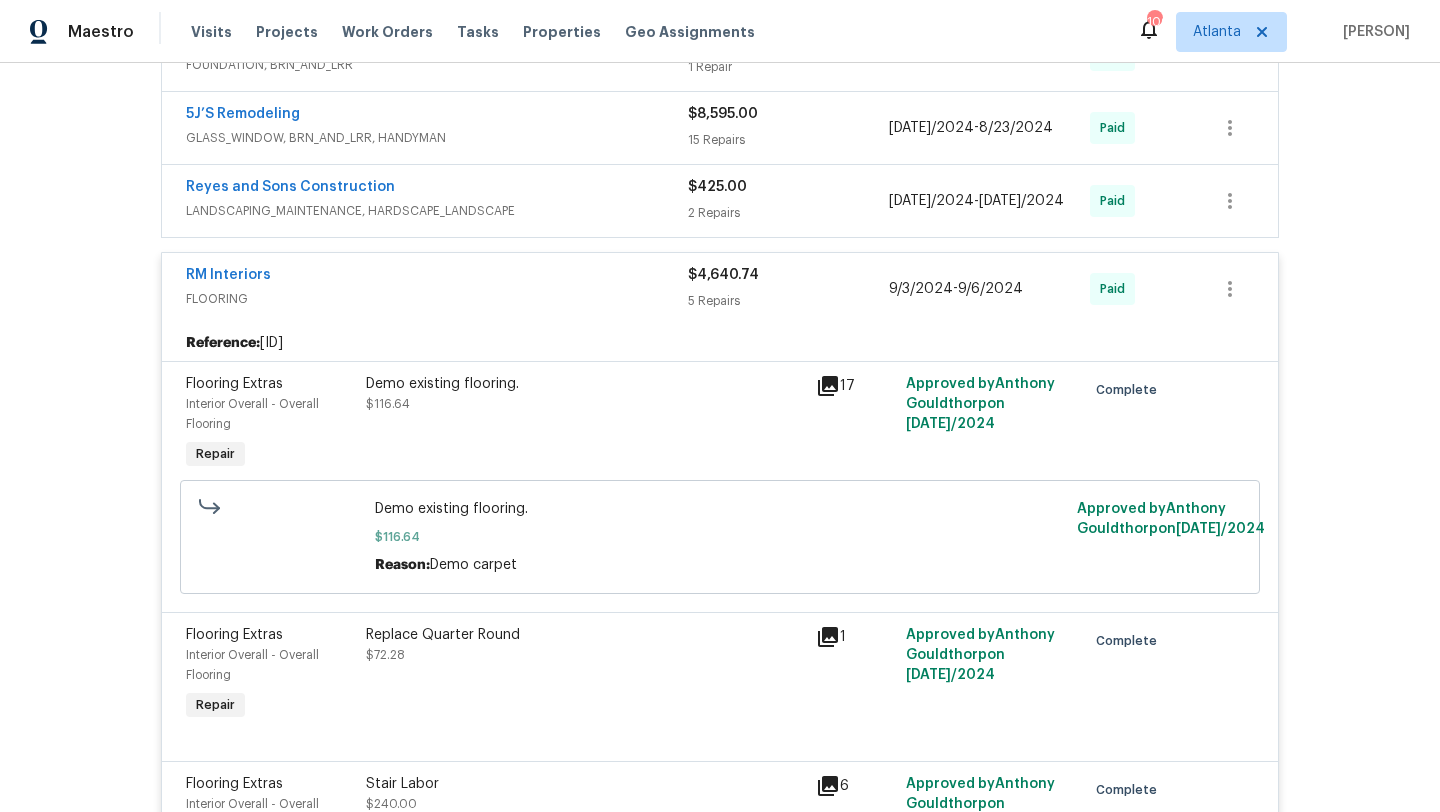 click on "FLOORING" at bounding box center (437, 299) 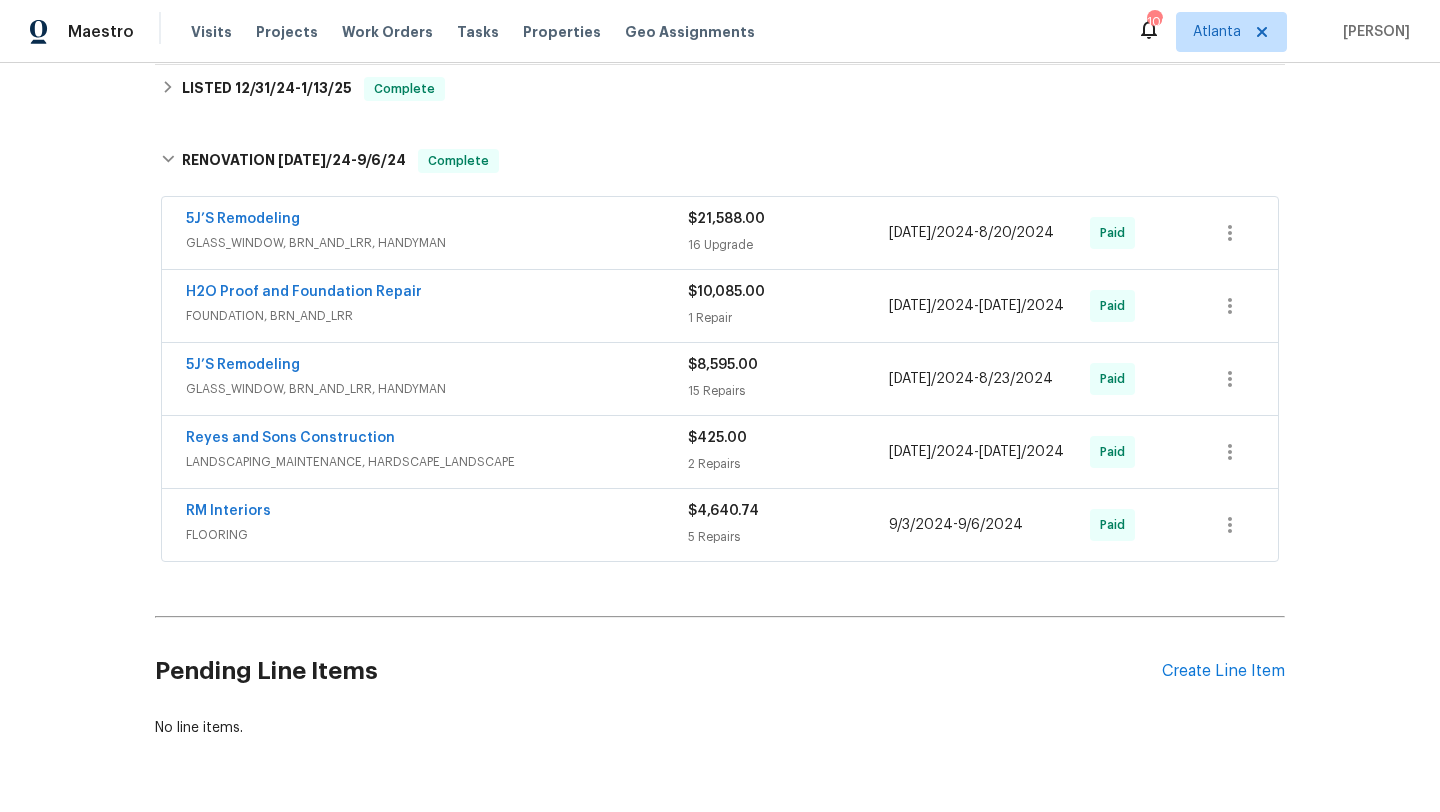 scroll, scrollTop: 831, scrollLeft: 0, axis: vertical 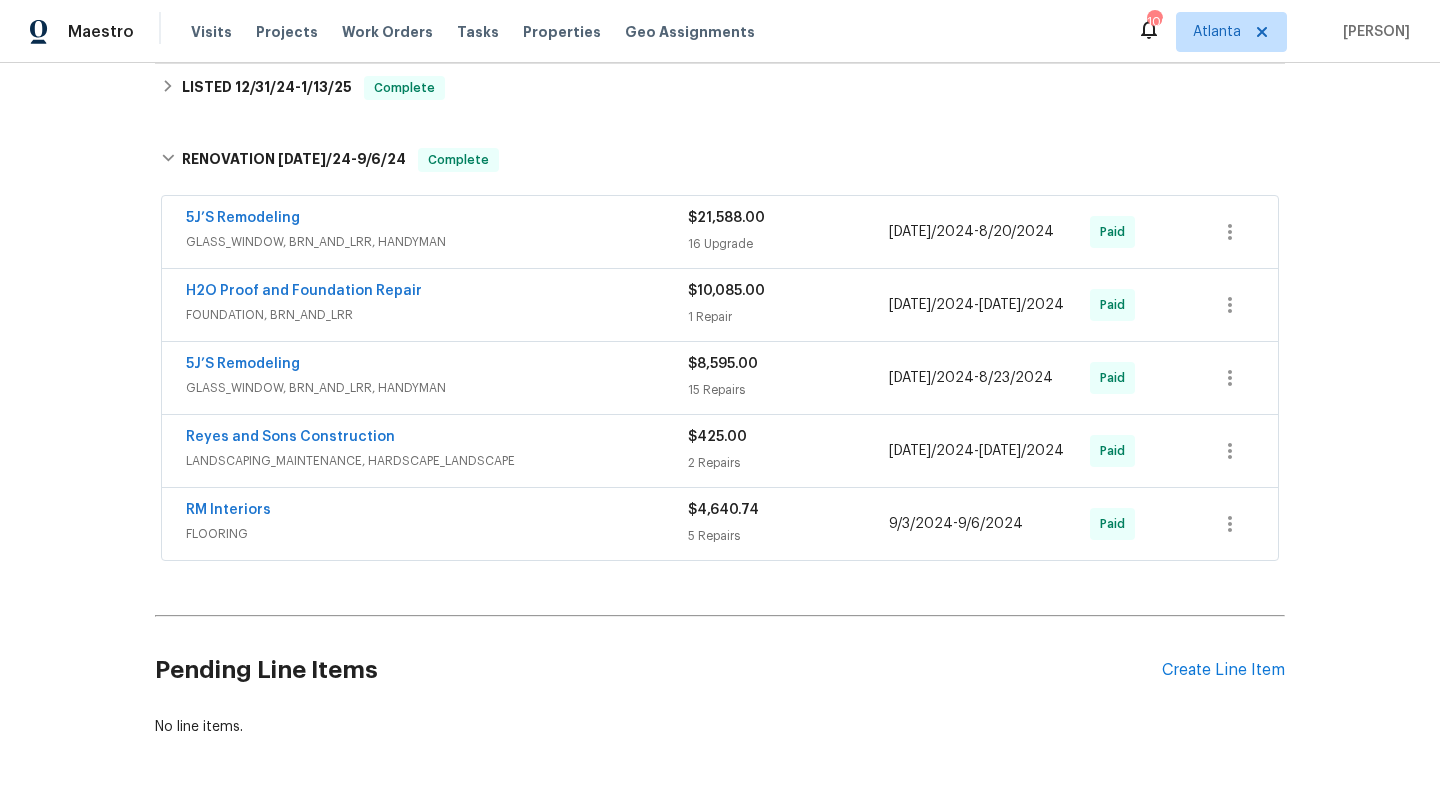 click on "GLASS_WINDOW, BRN_AND_LRR, HANDYMAN" at bounding box center [437, 242] 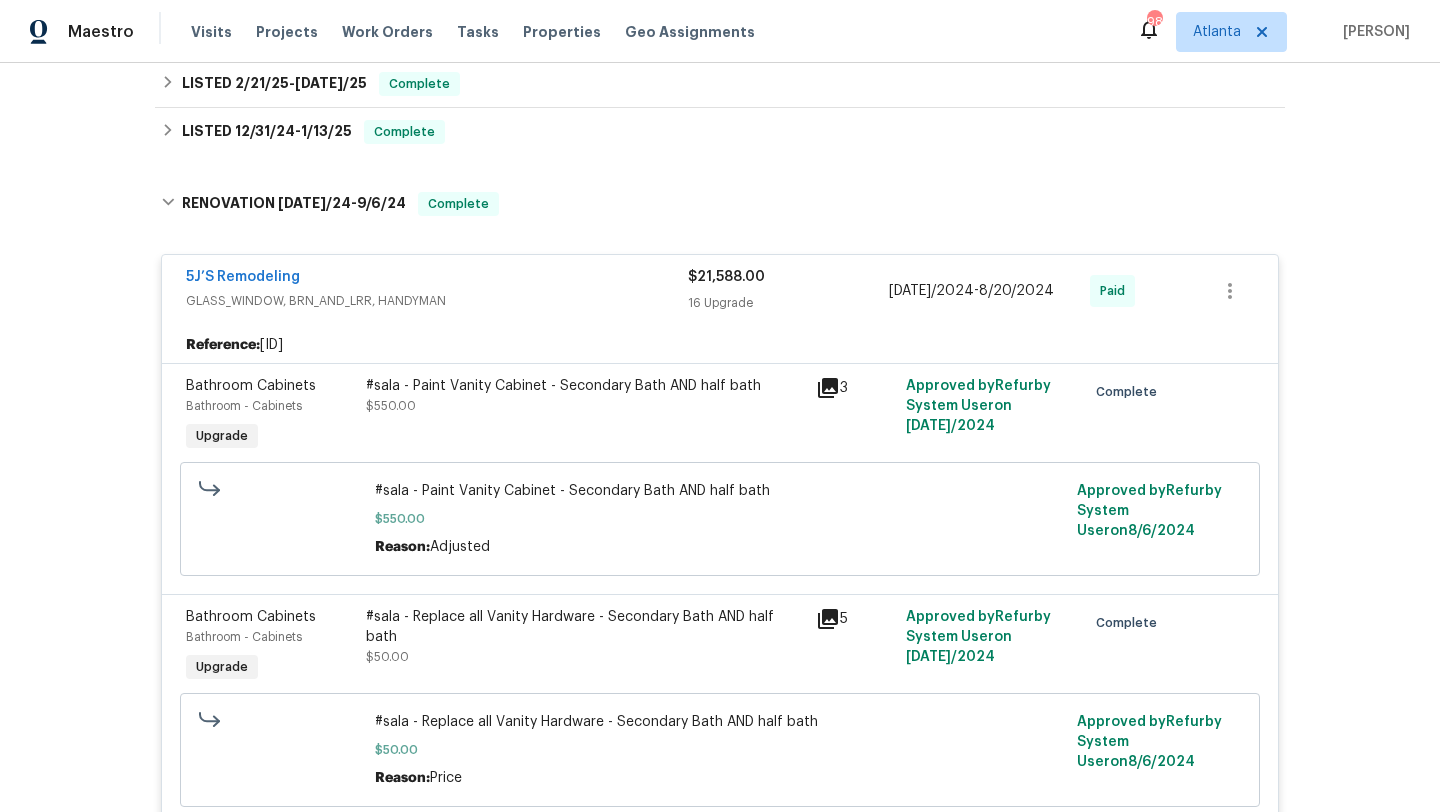 scroll, scrollTop: 780, scrollLeft: 0, axis: vertical 